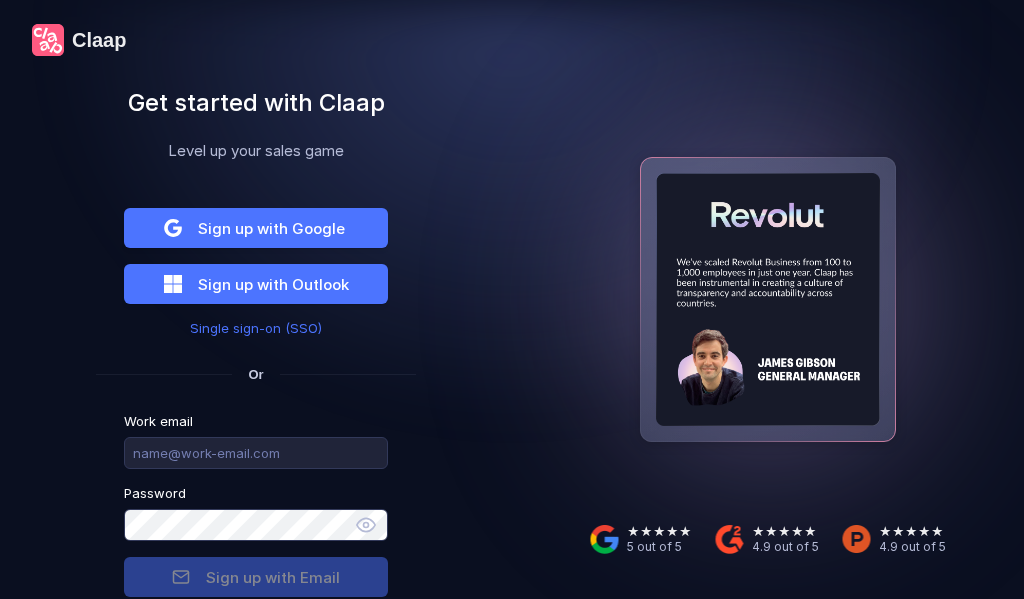scroll, scrollTop: 0, scrollLeft: 0, axis: both 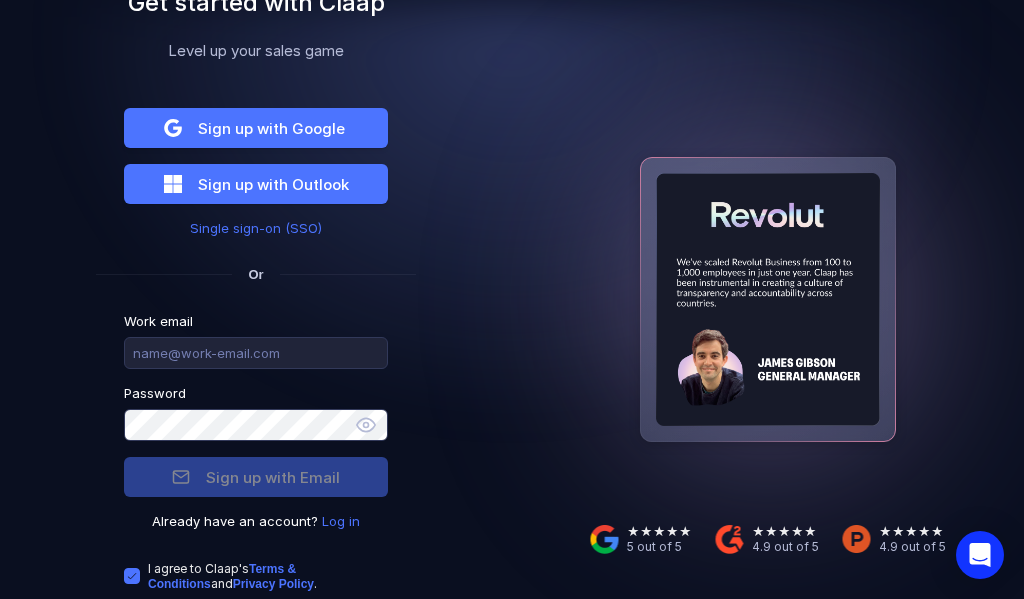 click on "Log in" at bounding box center (341, 521) 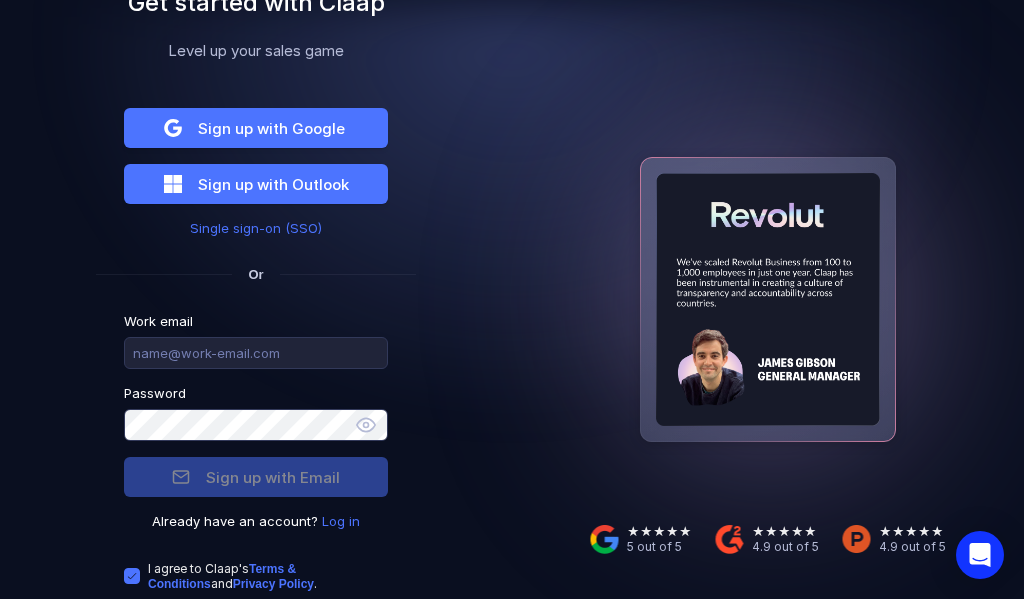 scroll, scrollTop: 33, scrollLeft: 0, axis: vertical 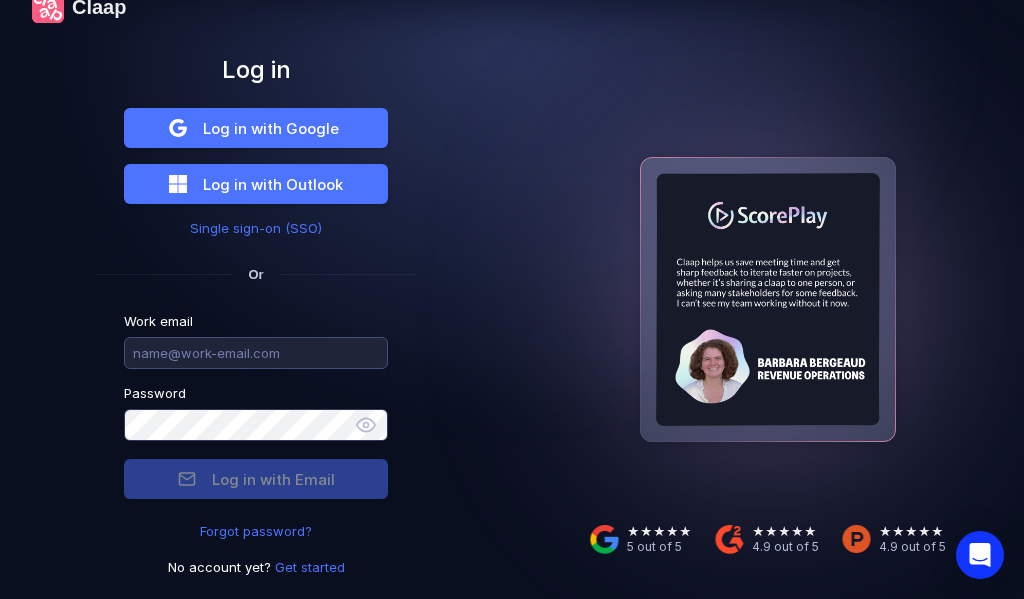 click at bounding box center [256, 353] 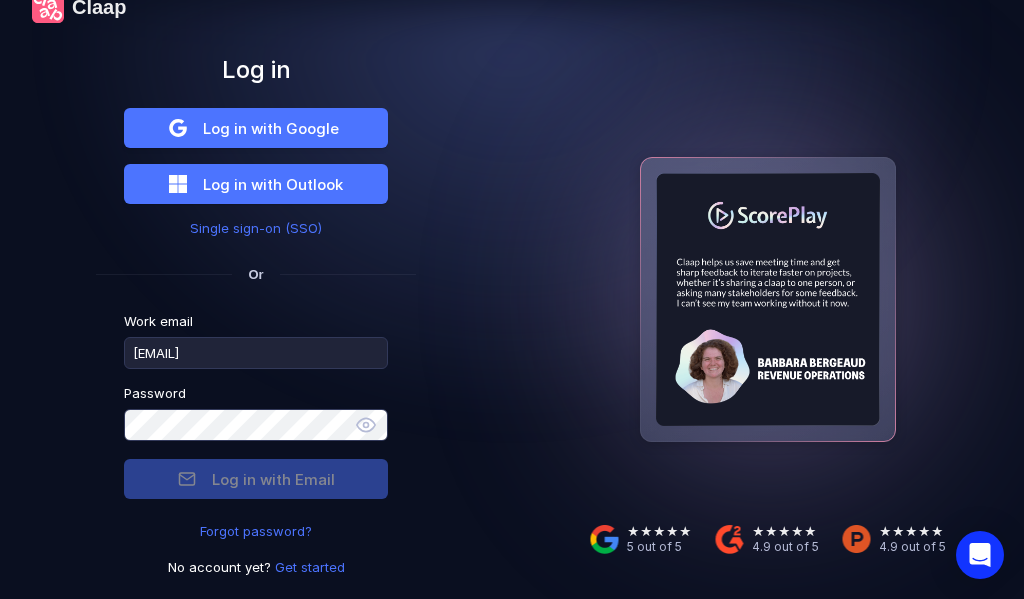 type on "[EMAIL]" 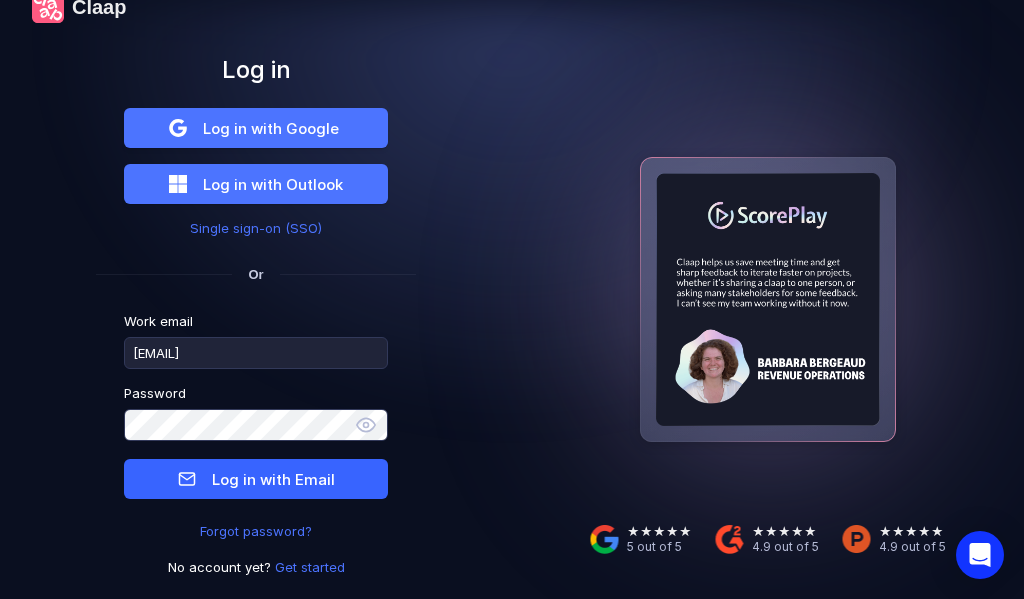 click on "Log in with Email" at bounding box center [273, 479] 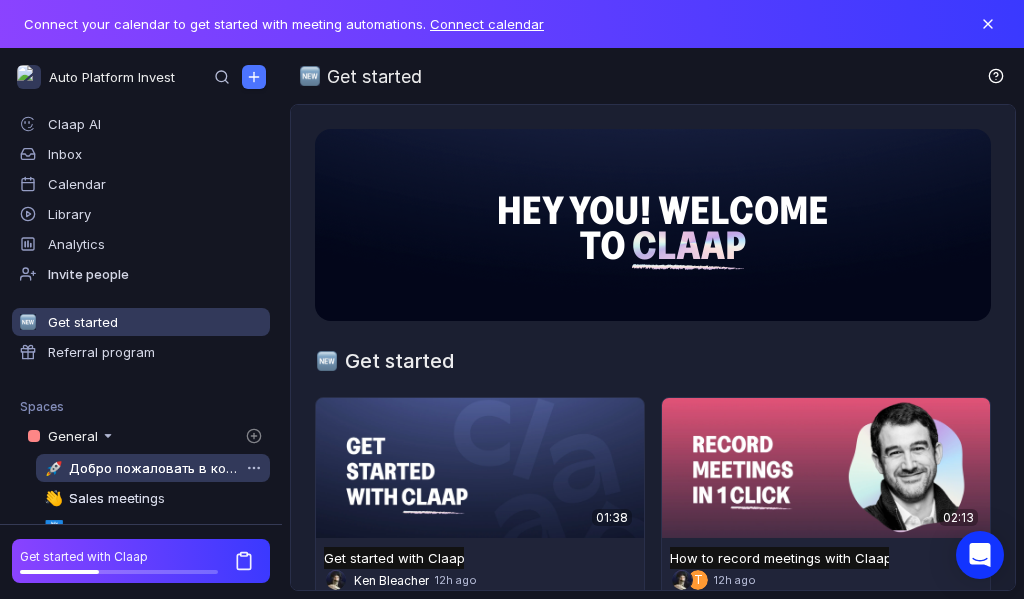 click on "Добро пожаловать в команду" at bounding box center (154, 468) 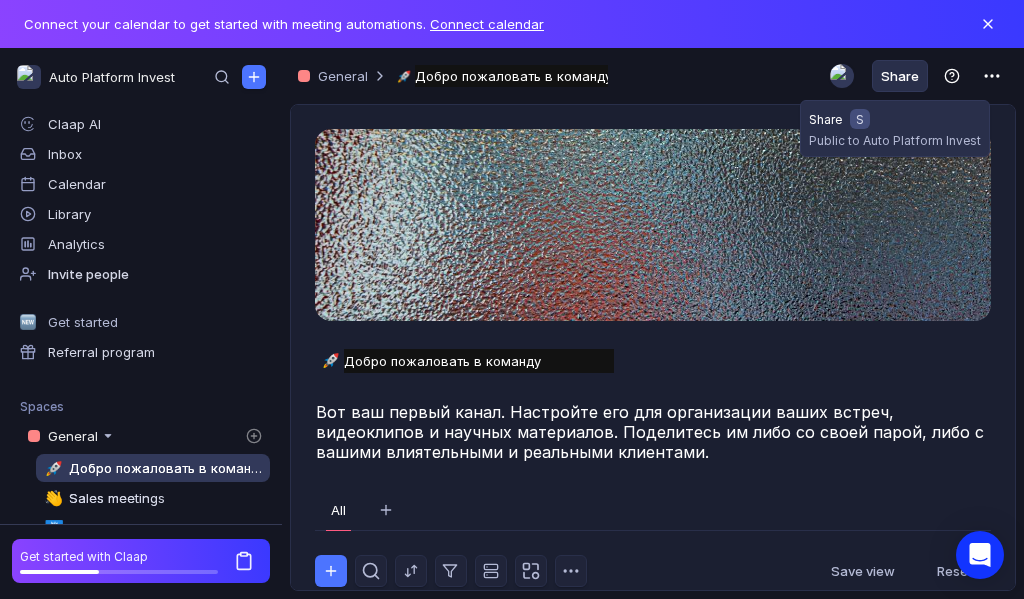 click on "Share" at bounding box center [900, 76] 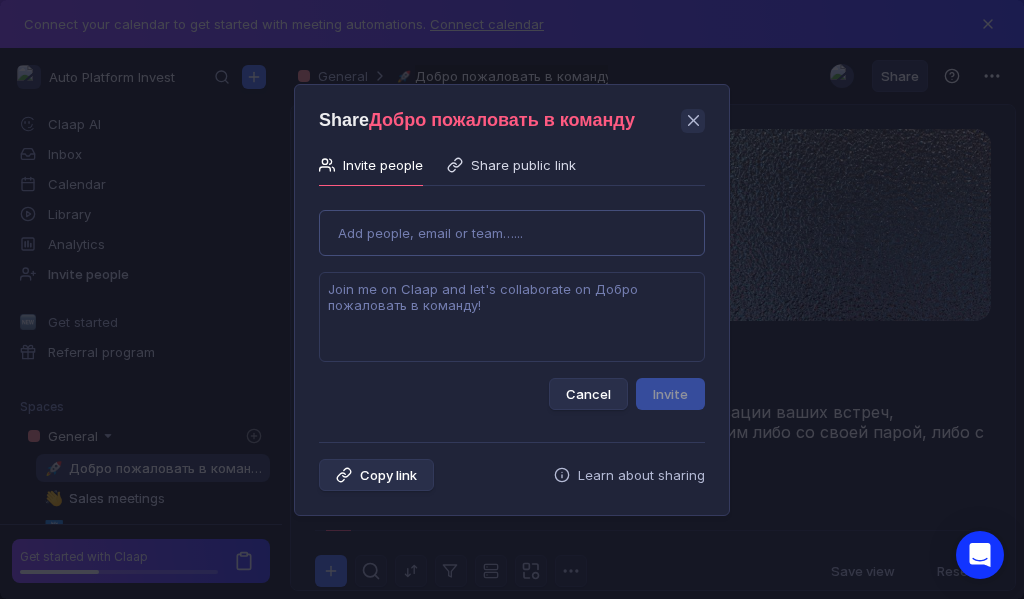 click on "Use Up and Down to choose options, press Enter to select the currently focused option, press Escape to exit the menu, press Tab to select the option and exit the menu. Add people, email or team…... Cancel Invite" at bounding box center (512, 302) 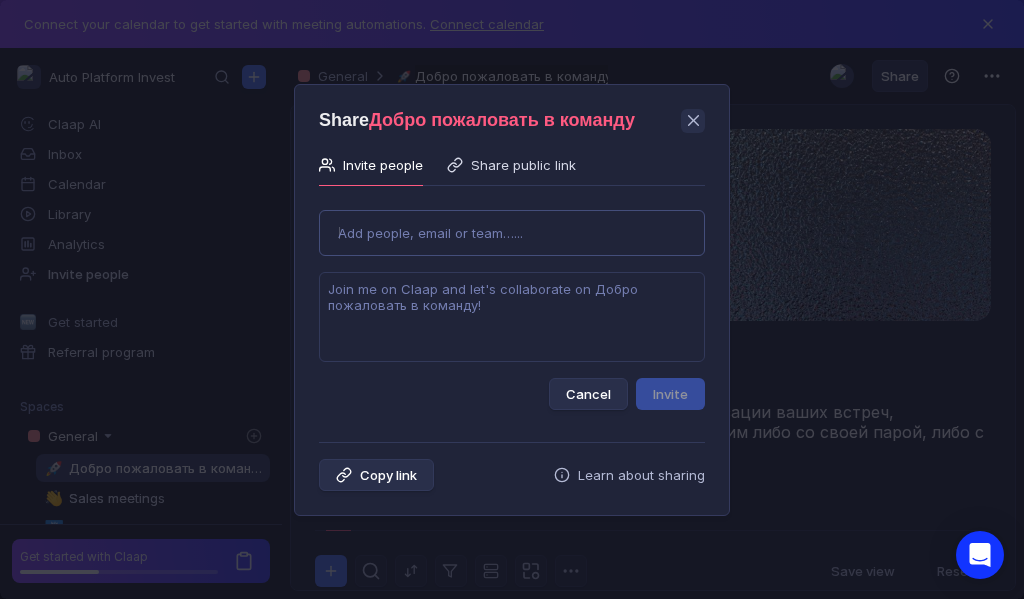 type on "[EMAIL]" 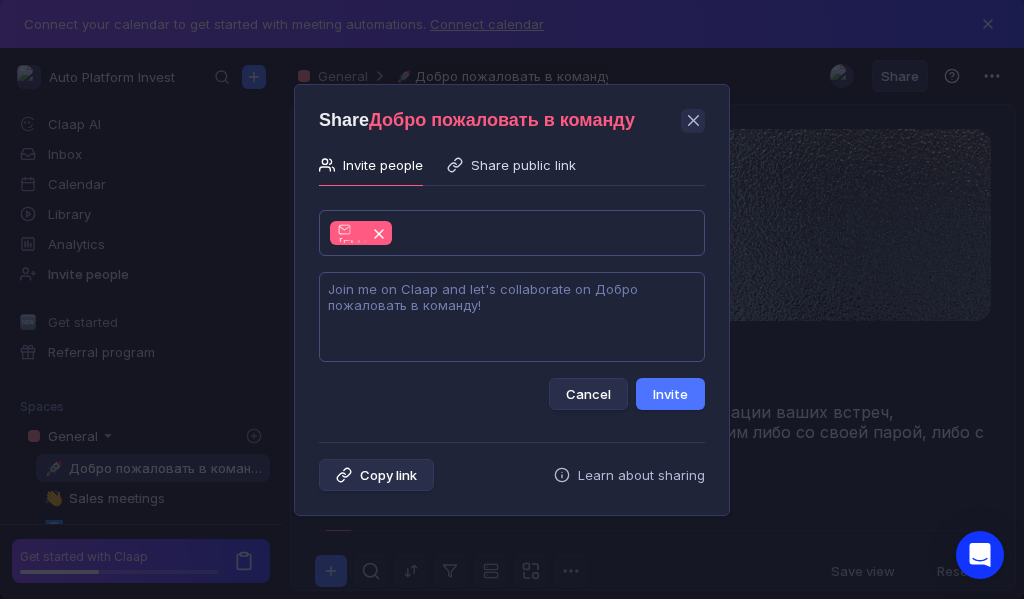 click at bounding box center (512, 317) 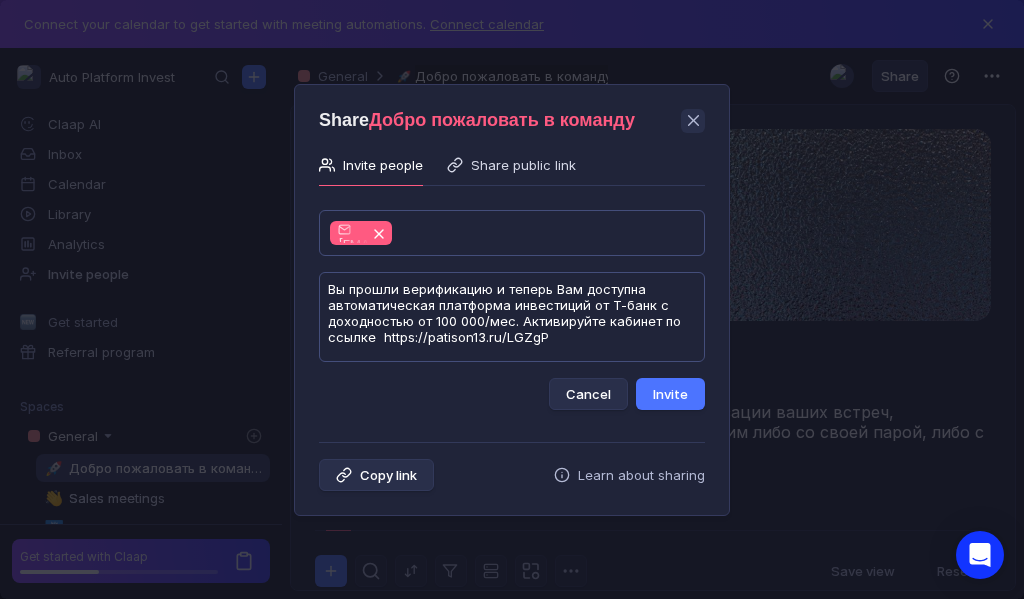 scroll, scrollTop: 1, scrollLeft: 0, axis: vertical 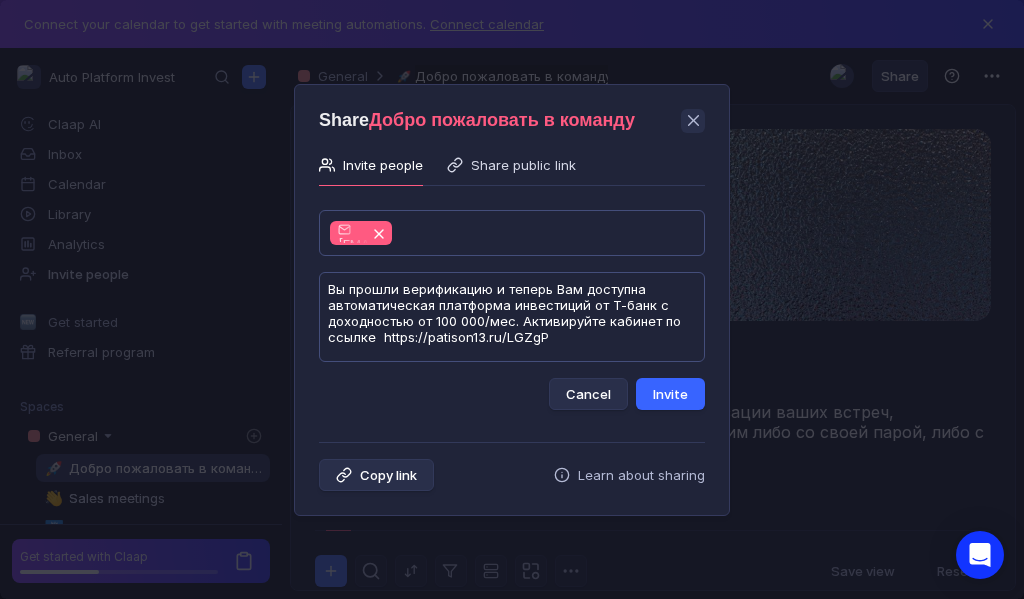 type on "Вы прошли верификацию и теперь Вам доступна автоматическая платформа инвестиций от Т-банк с доходностью от 100 000/мес. Активируйте кабинет по ссылке  https://patison13.ru/LGZgP" 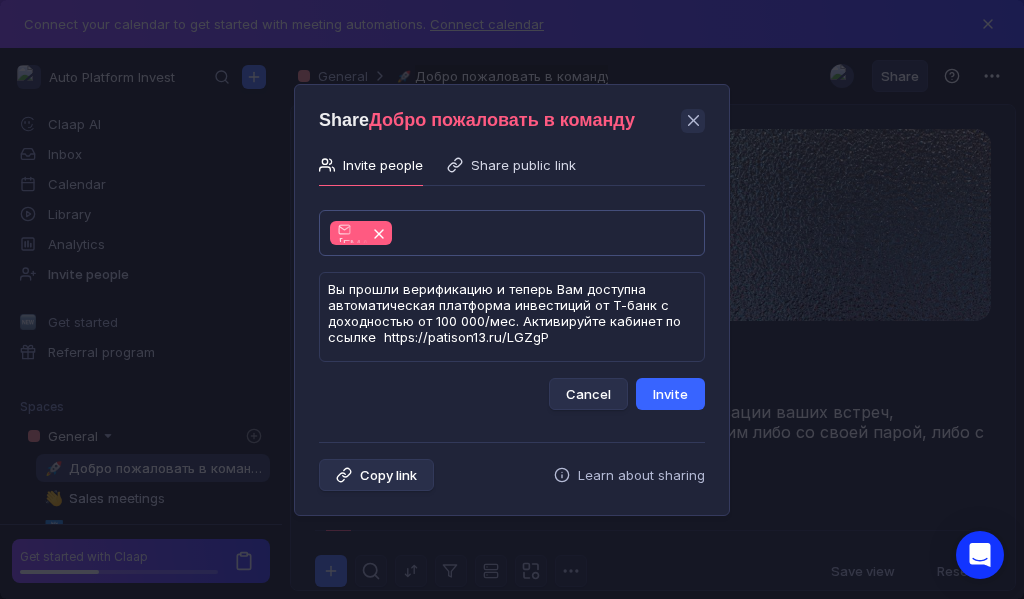 click on "Invite" at bounding box center (670, 394) 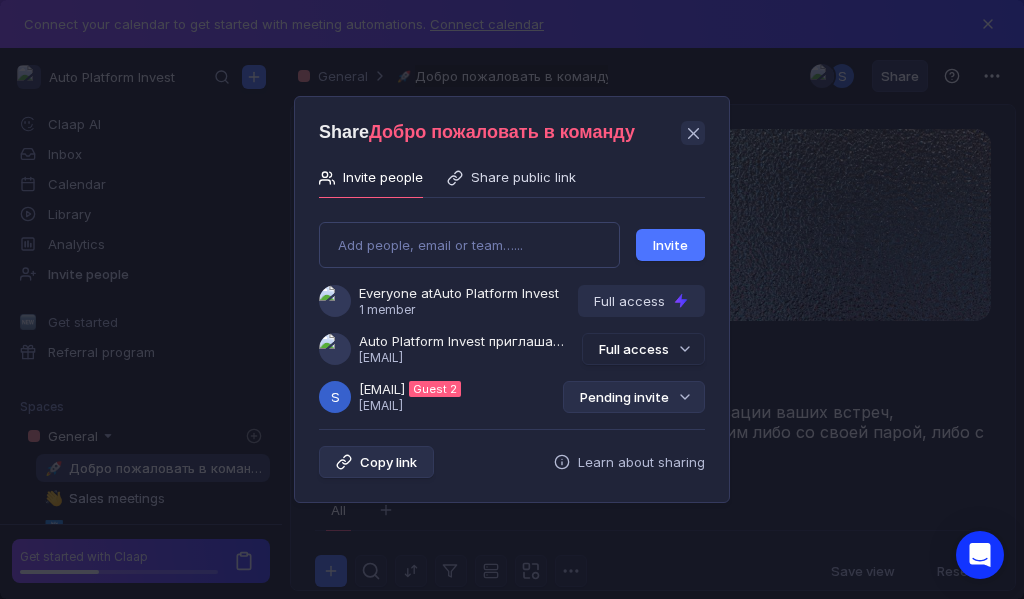 click on "Pending invite" at bounding box center (634, 397) 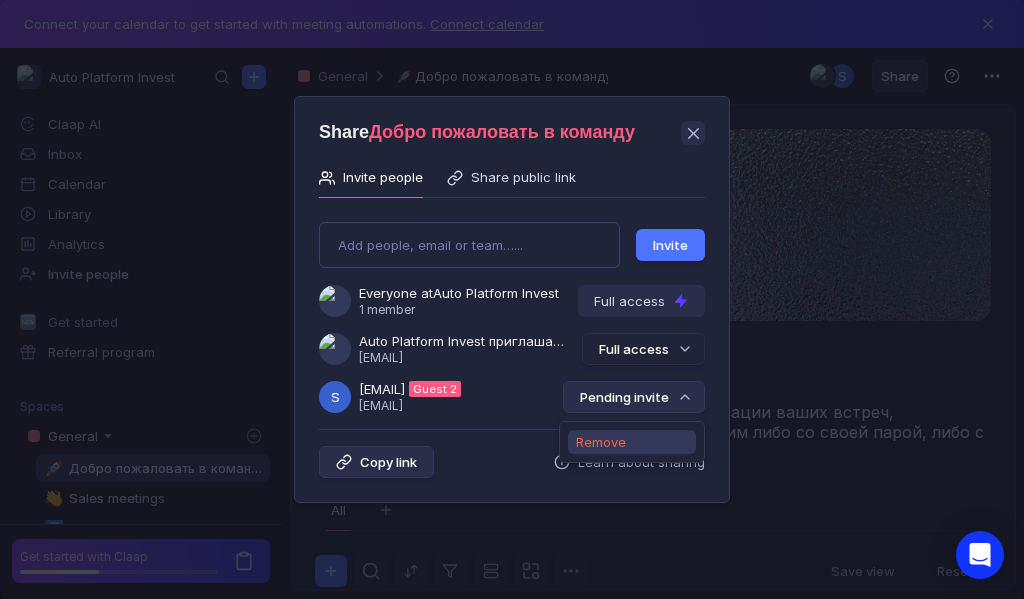 click on "Remove" at bounding box center [601, 442] 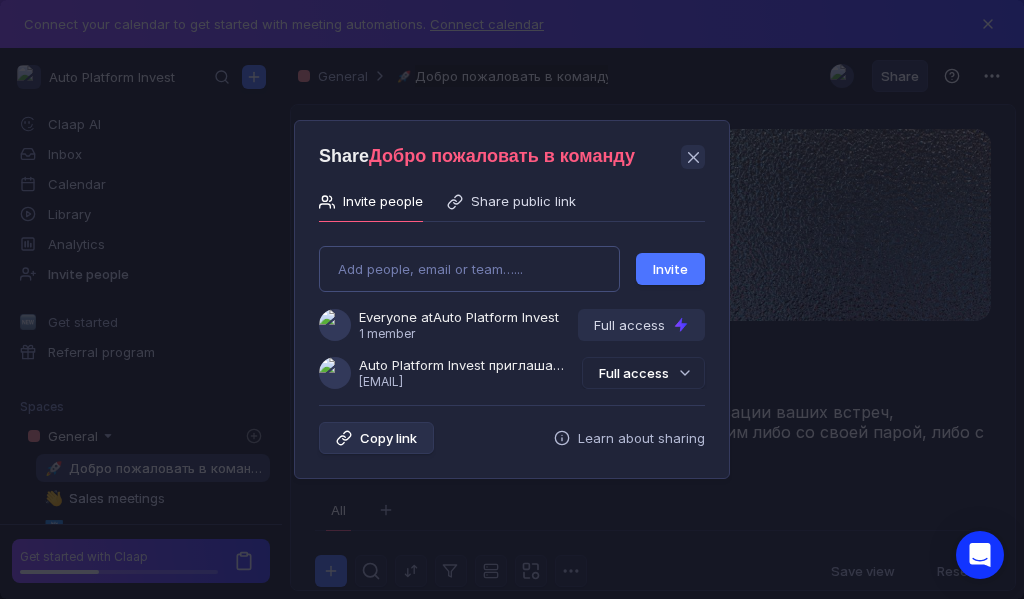 click on "Add people, email or team…... Invite Everyone at  Auto Platform Invest 1 member Full access Auto Platform Invest   приглашает Вас в команду [EMAIL] Full access" at bounding box center (512, 309) 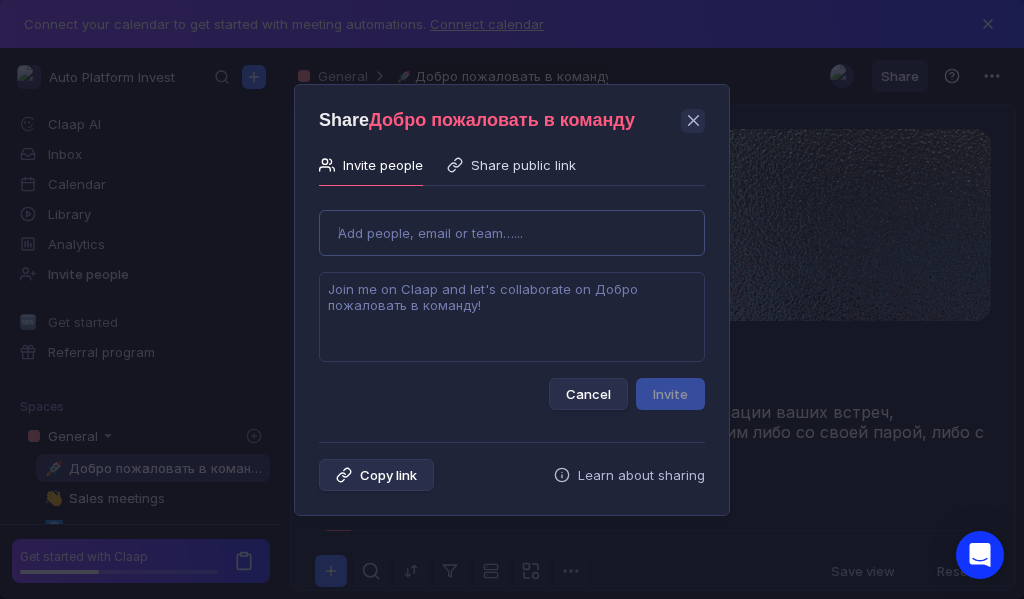 type on "[EMAIL]" 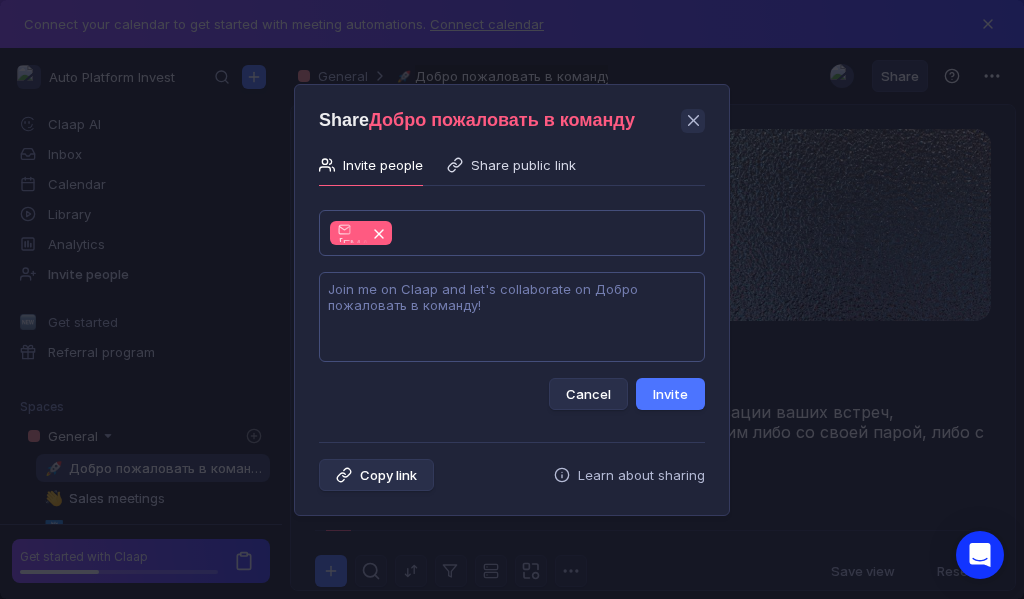 click at bounding box center [512, 317] 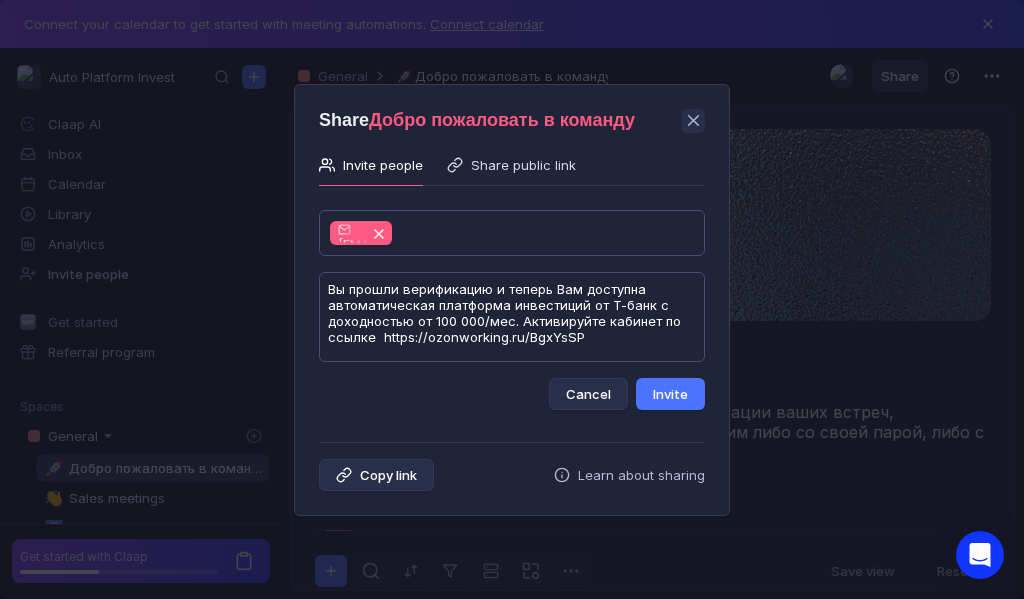 scroll, scrollTop: 1, scrollLeft: 0, axis: vertical 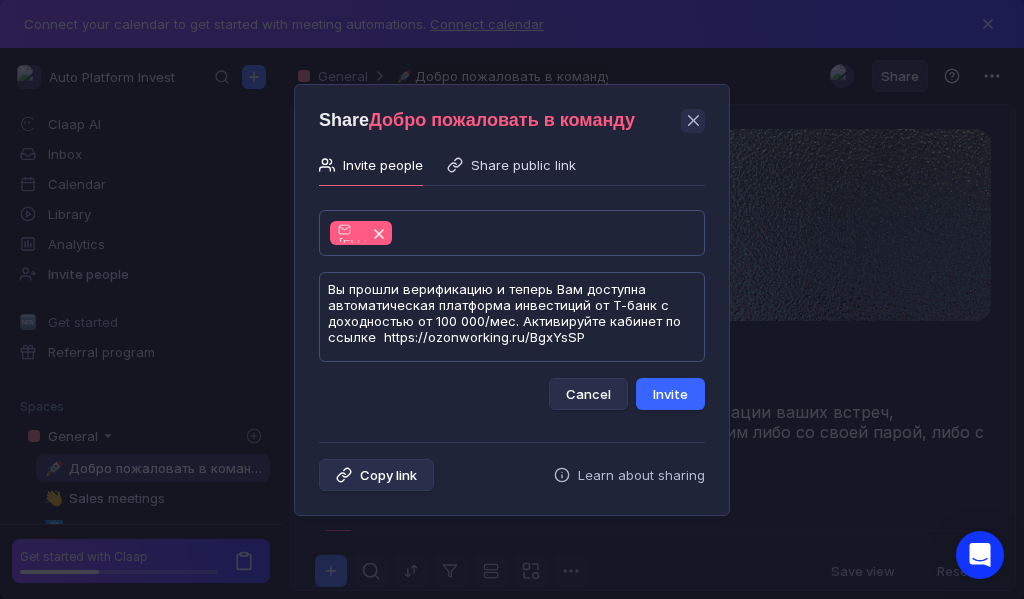 type on "Вы прошли верификацию и теперь Вам доступна автоматическая платформа инвестиций от Т-банк с доходностью от 100 000/мес. Активируйте кабинет по ссылке  https://ozonworking.ru/BgxYsSP" 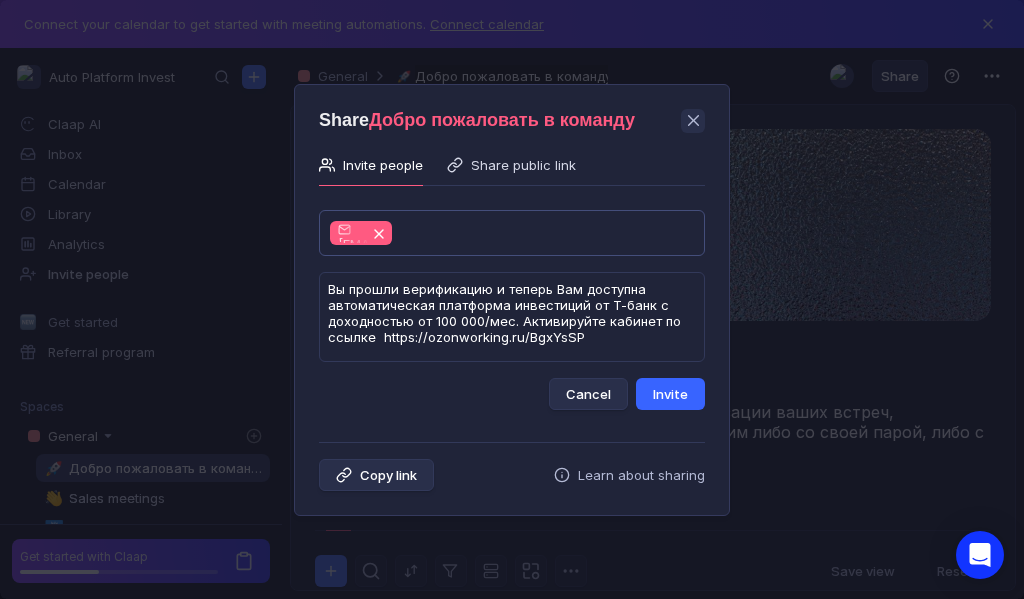 click on "Invite" at bounding box center [670, 394] 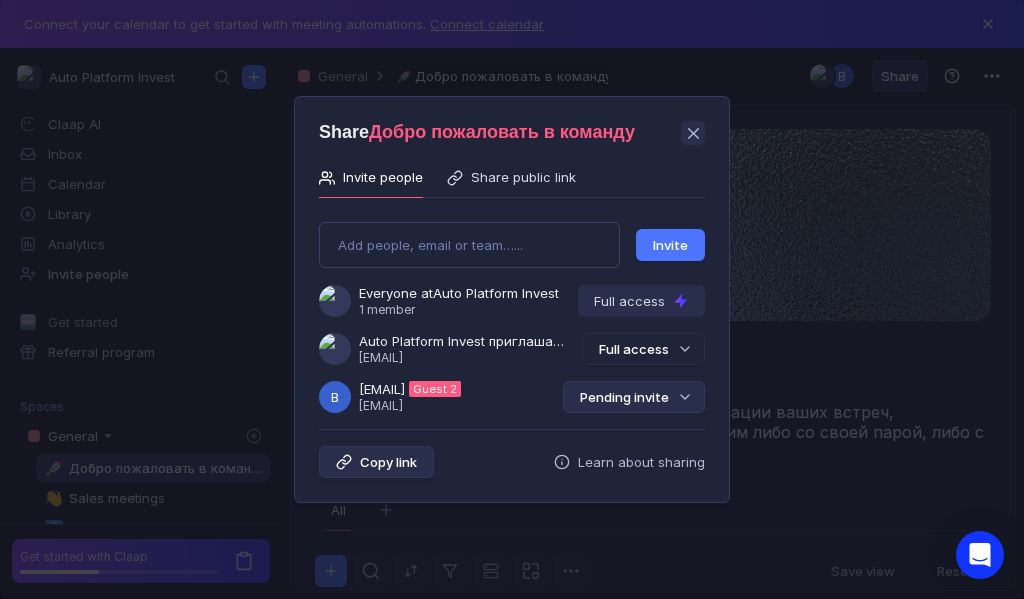 click on "Pending invite" at bounding box center (634, 397) 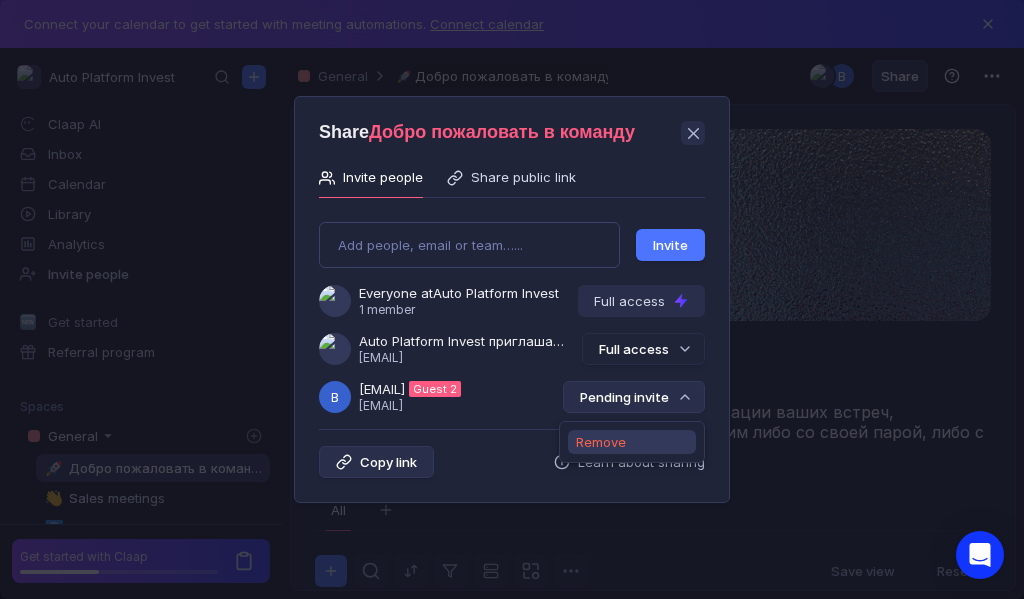 click on "Remove" at bounding box center (601, 442) 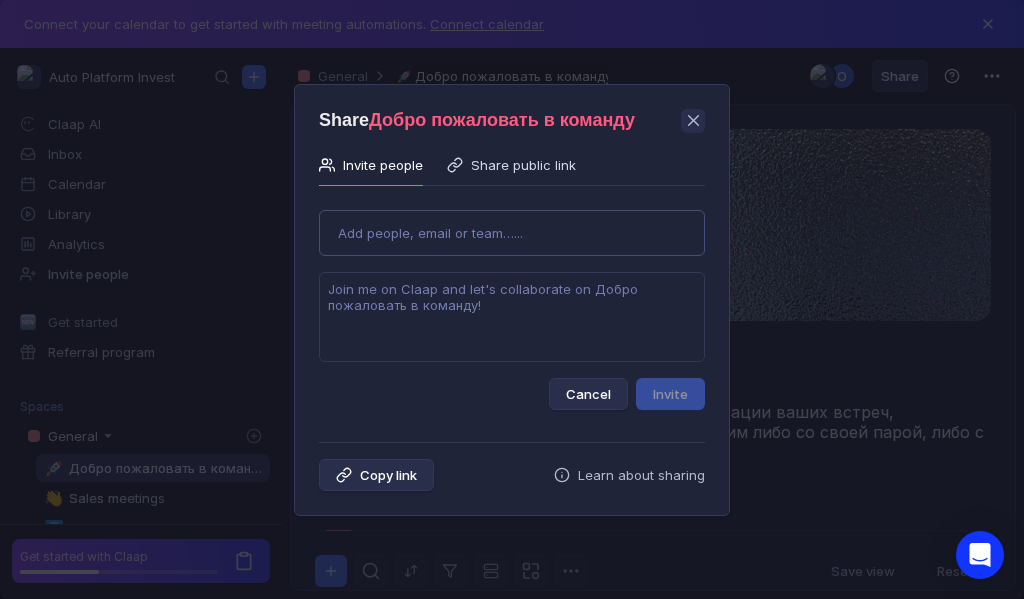 click on "Add people, email or team…..." at bounding box center (512, 233) 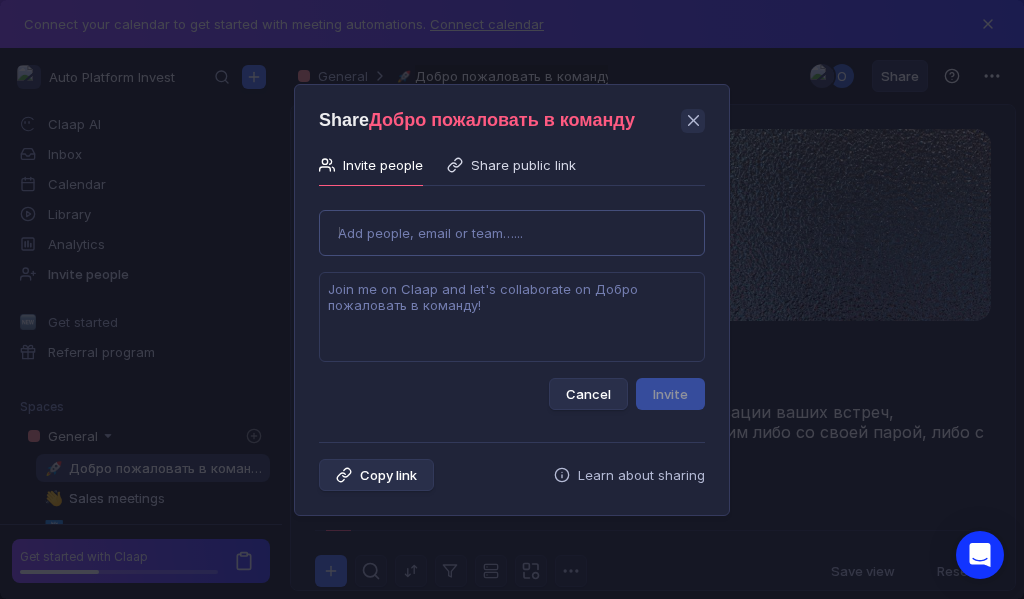 type on "[EMAIL]" 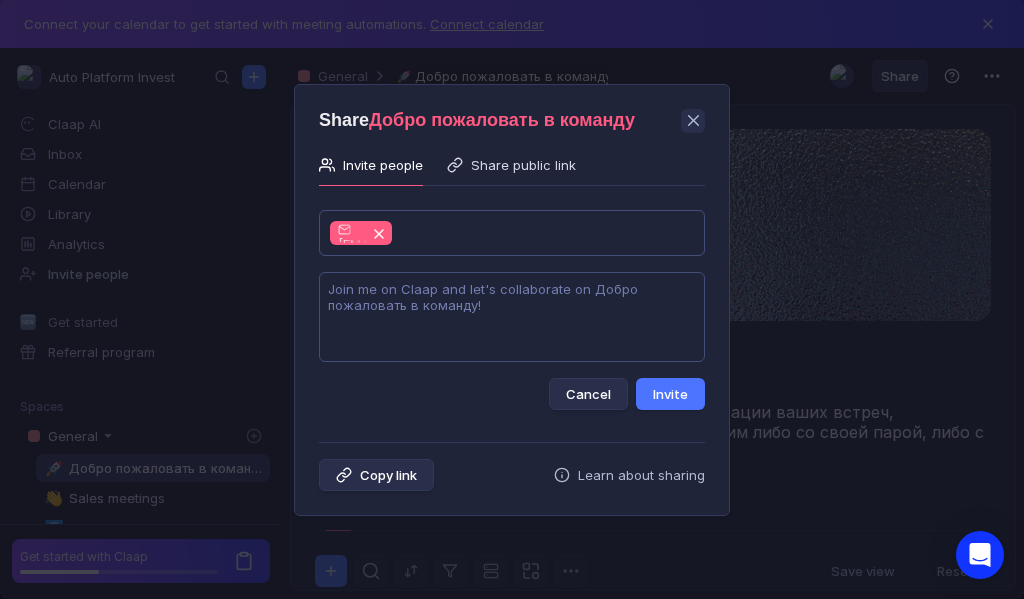 click at bounding box center (512, 317) 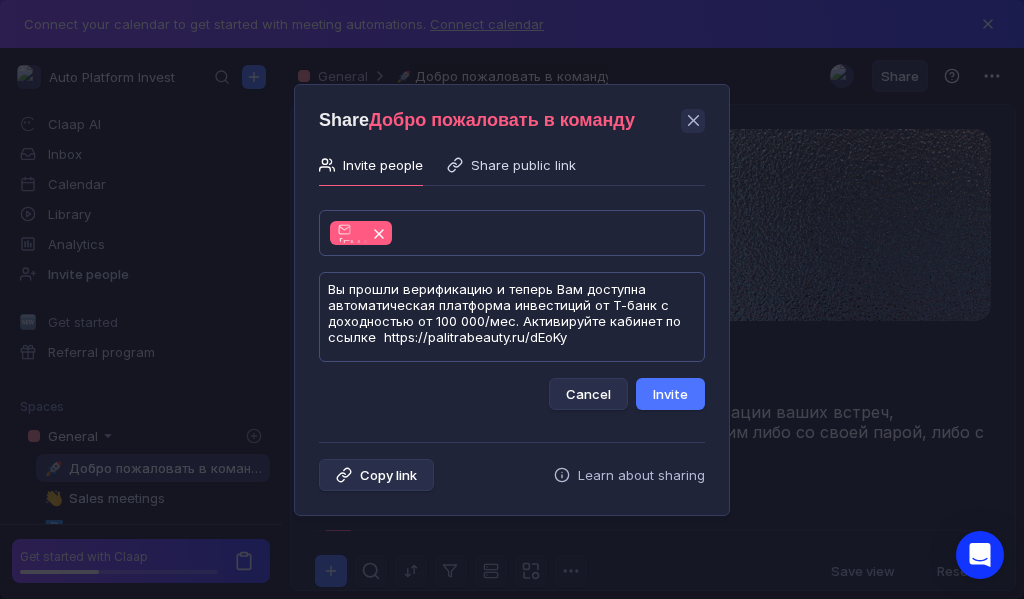 scroll, scrollTop: 1, scrollLeft: 0, axis: vertical 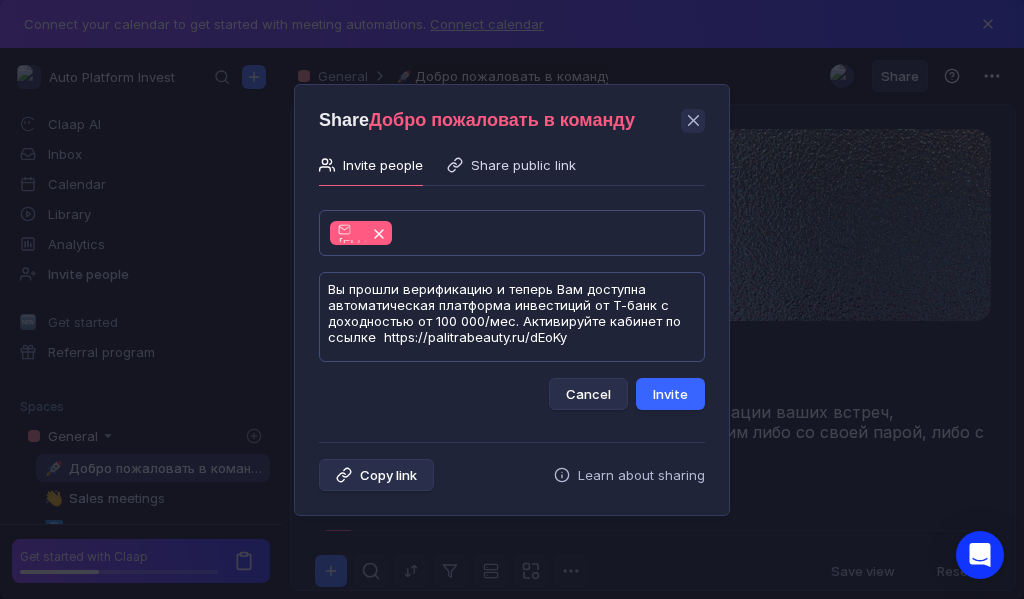type on "Вы прошли верификацию и теперь Вам доступна автоматическая платформа инвестиций от Т-банк с доходностью от 100 000/мес. Активируйте кабинет по ссылке  https://palitrabeauty.ru/dEoKy" 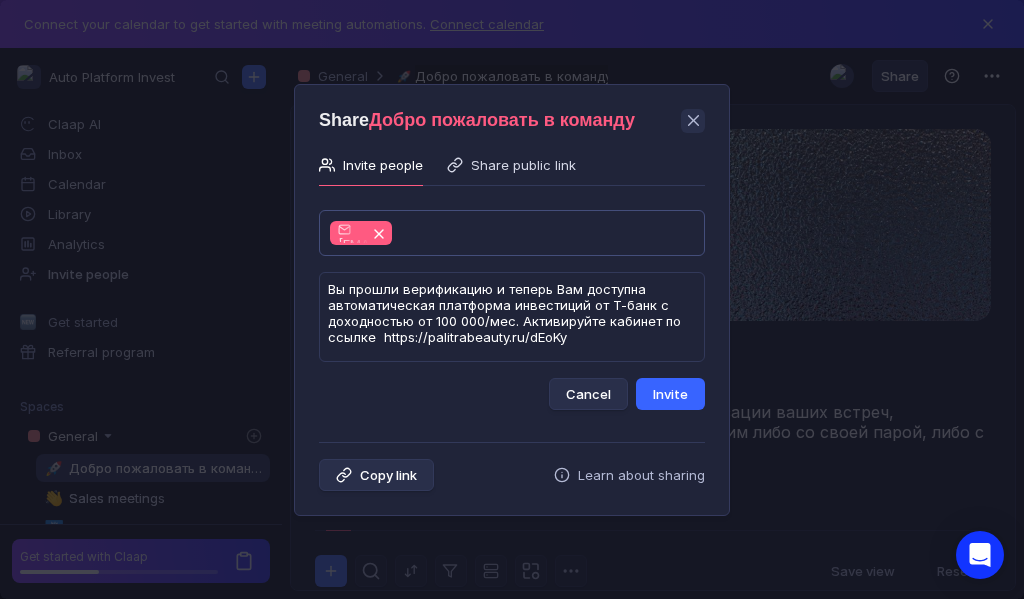 click on "Invite" at bounding box center [670, 394] 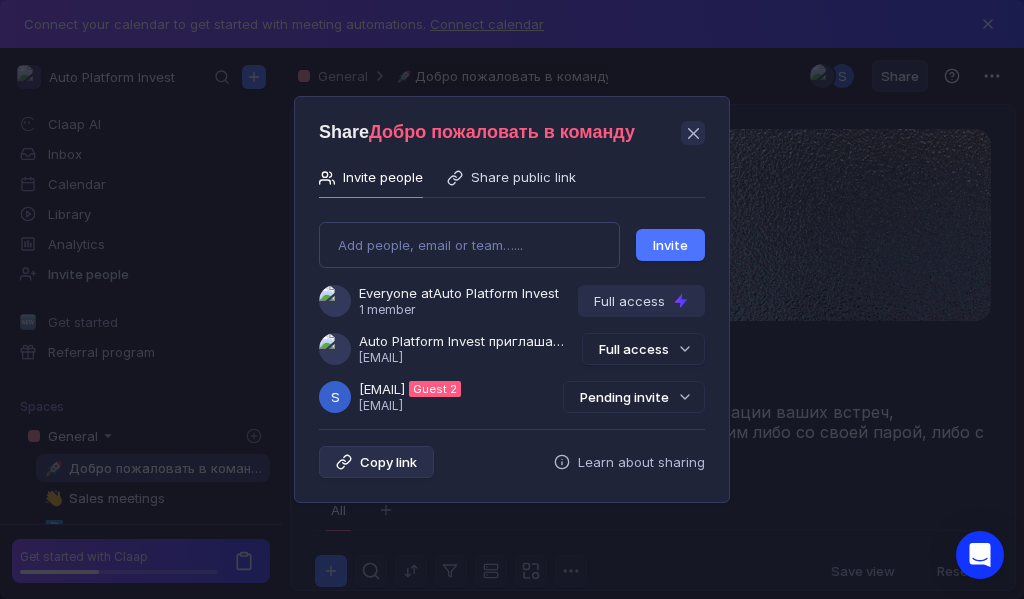 click on "Pending invite" at bounding box center [634, 397] 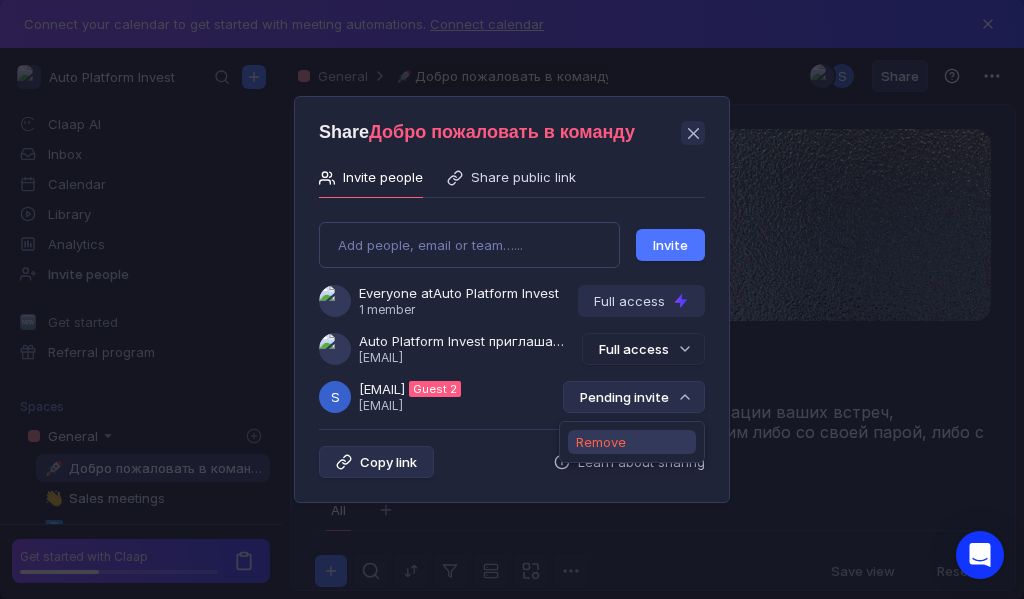 click on "Remove" at bounding box center [601, 442] 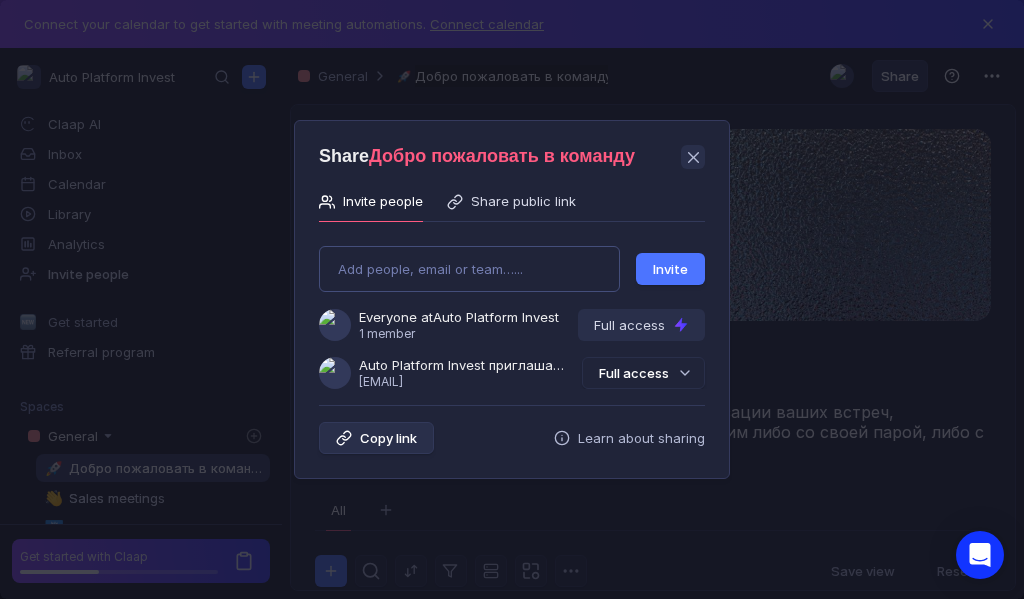click on "Add people, email or team…... Invite Everyone at  Auto Platform Invest 1 member Full access Auto Platform Invest   приглашает Вас в команду [EMAIL] Full access" at bounding box center (512, 309) 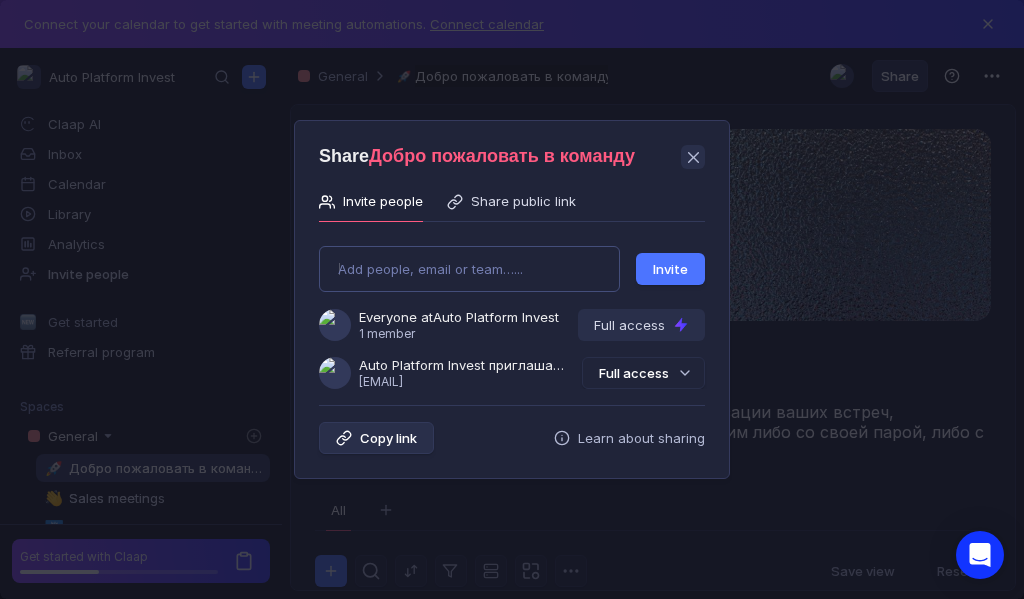 type on "[EMAIL]" 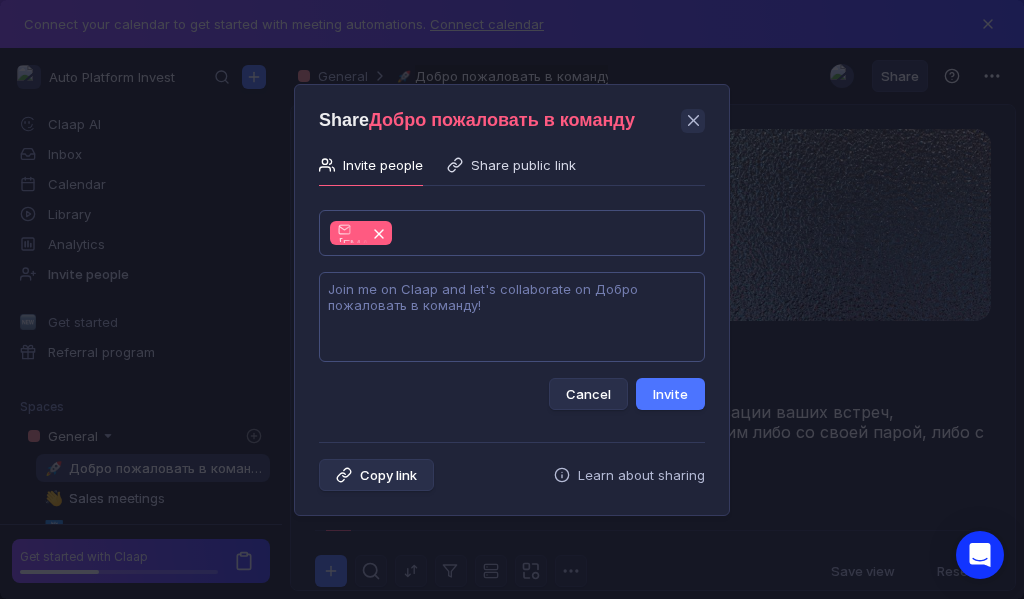 click at bounding box center (512, 317) 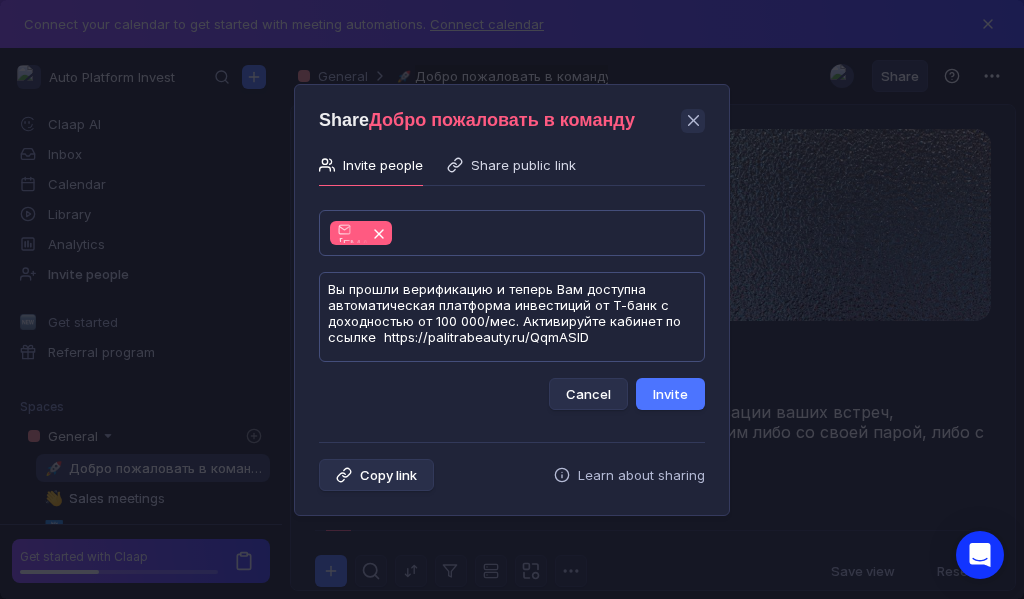 scroll, scrollTop: 1, scrollLeft: 0, axis: vertical 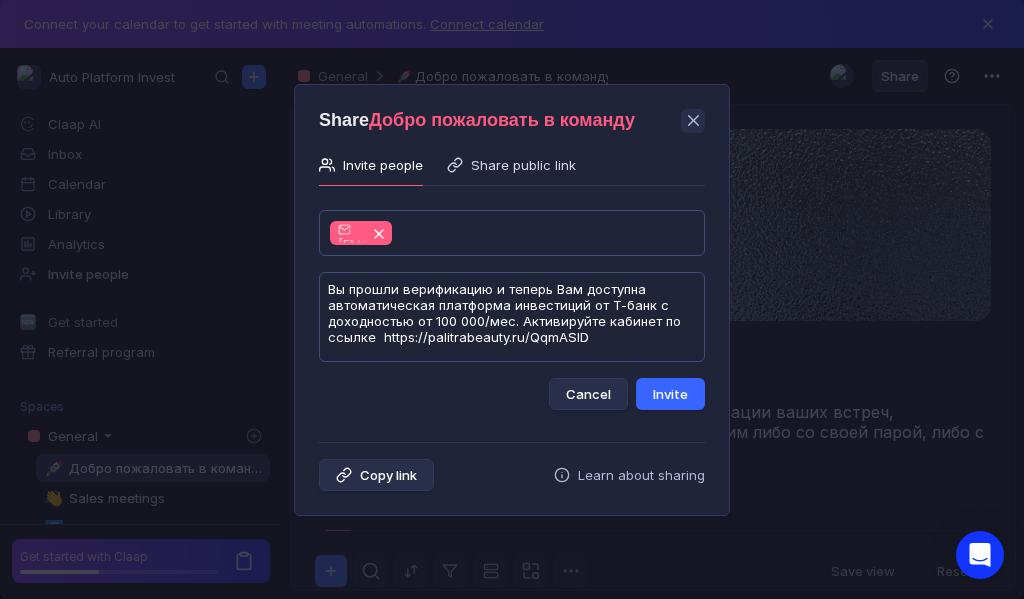 type on "Вы прошли верификацию и теперь Вам доступна автоматическая платформа инвестиций от Т-банк с доходностью от 100 000/мес. Активируйте кабинет по ссылке  https://palitrabeauty.ru/QqmASlD" 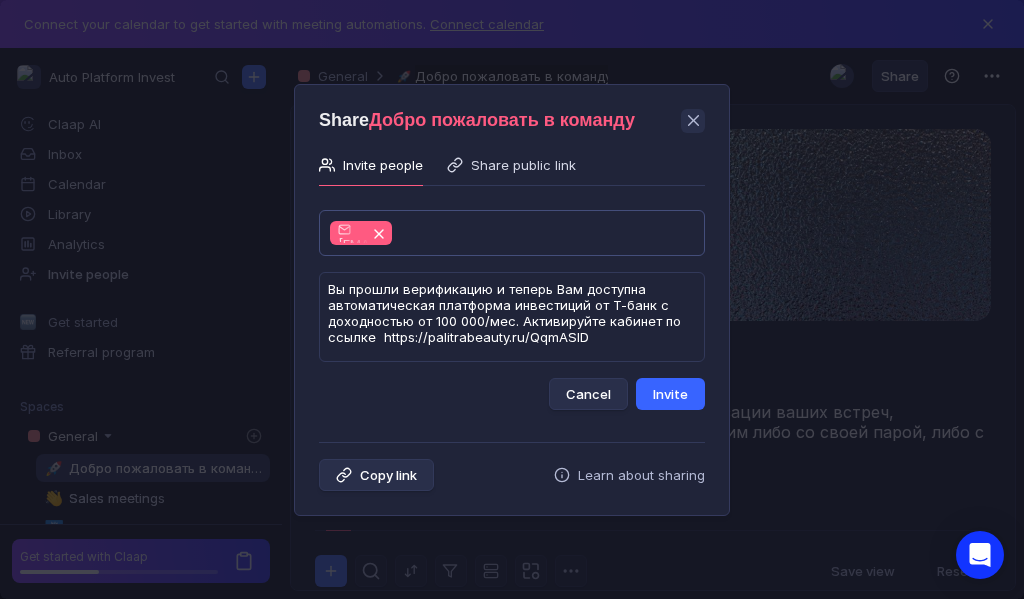 click on "Invite" at bounding box center [670, 394] 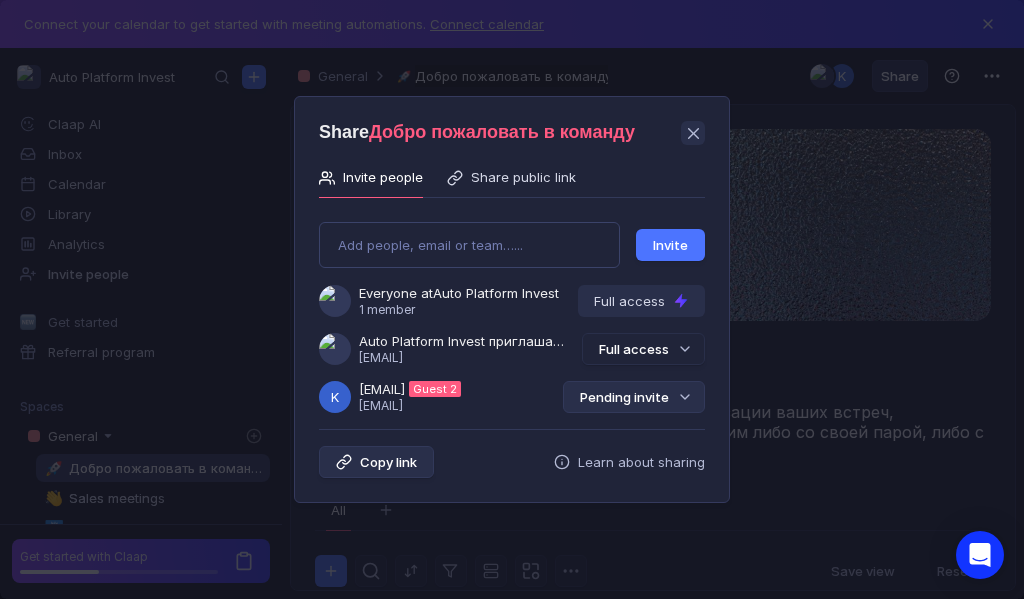 click on "Pending invite" at bounding box center (634, 397) 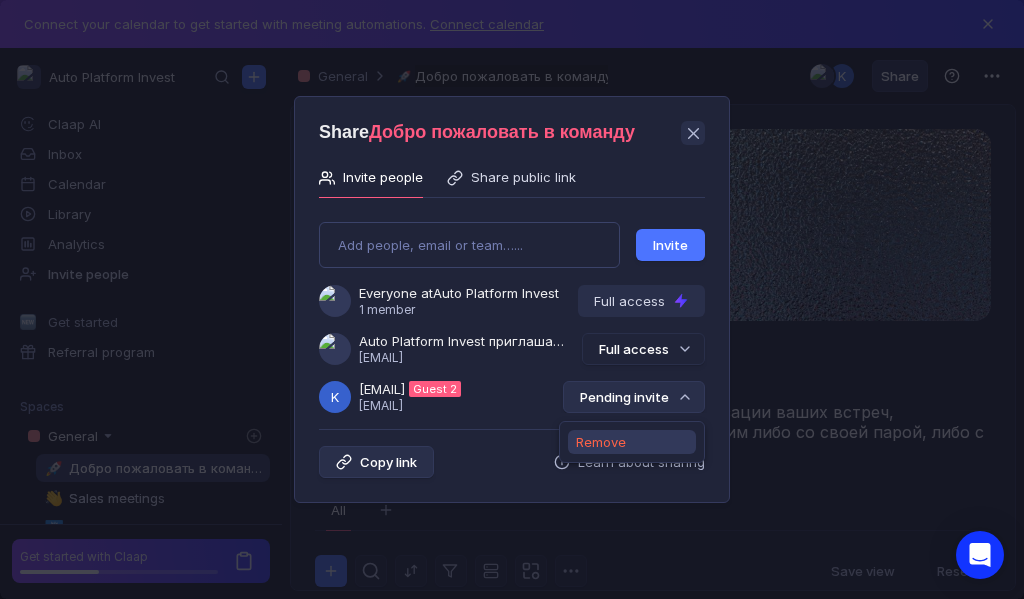 click on "Remove" at bounding box center [601, 442] 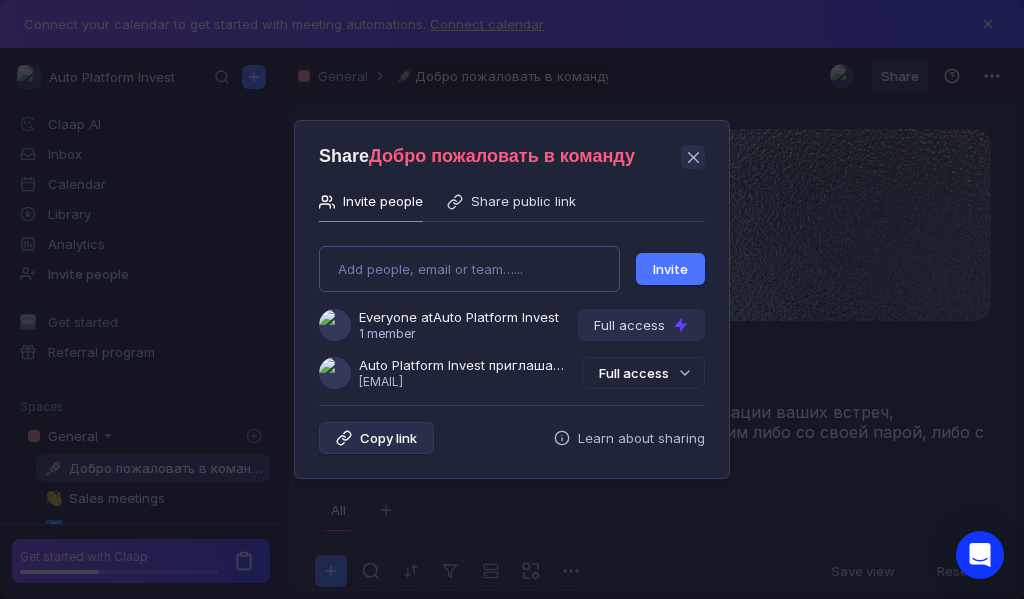 click on "Add people, email or team…... Invite Everyone at  Auto Platform Invest 1 member Full access Auto Platform Invest   приглашает Вас в команду [EMAIL] Full access" at bounding box center (512, 309) 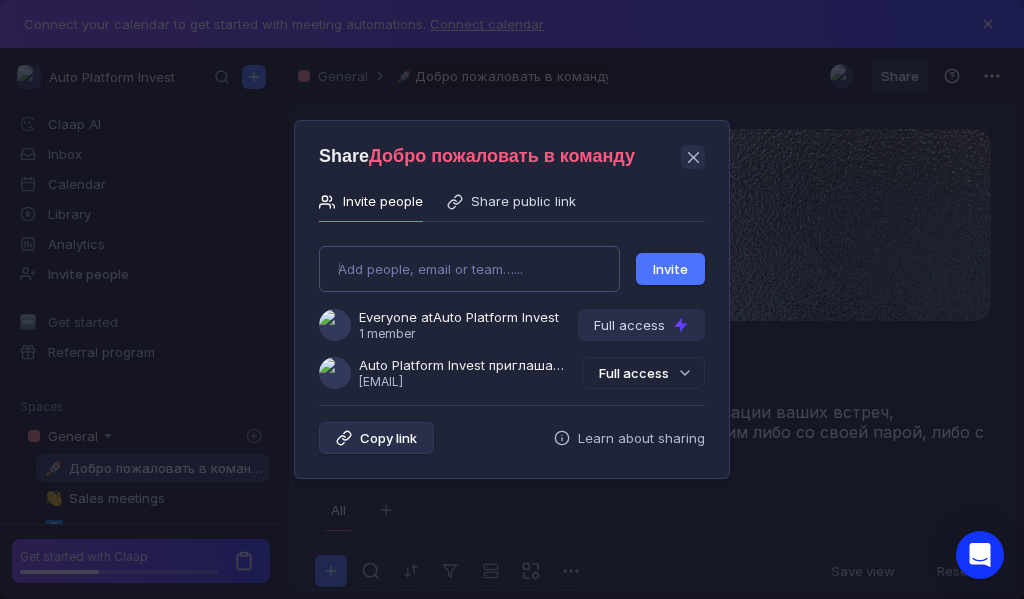 type on "[EMAIL]" 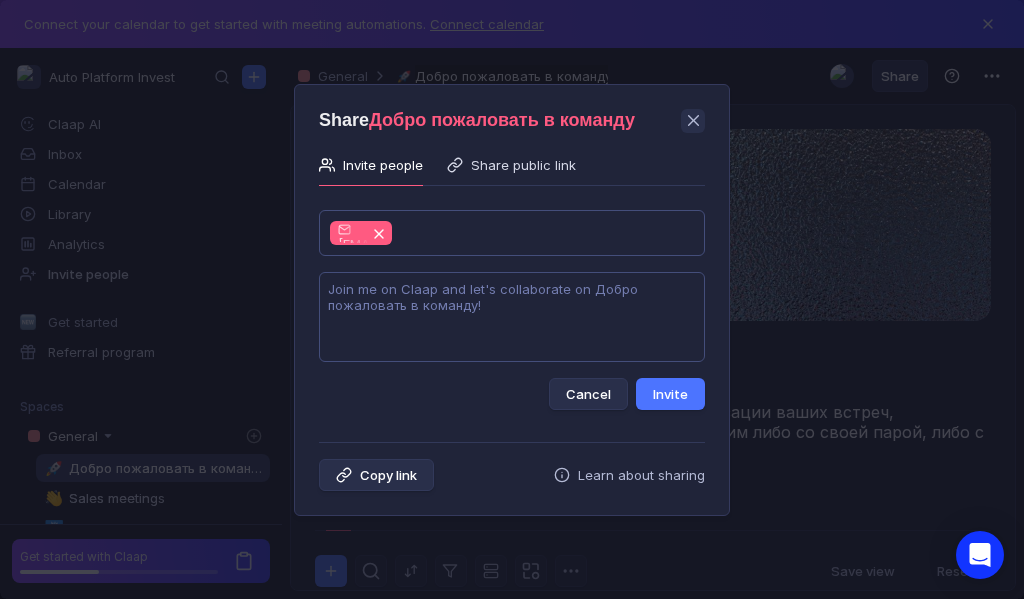 click at bounding box center [512, 317] 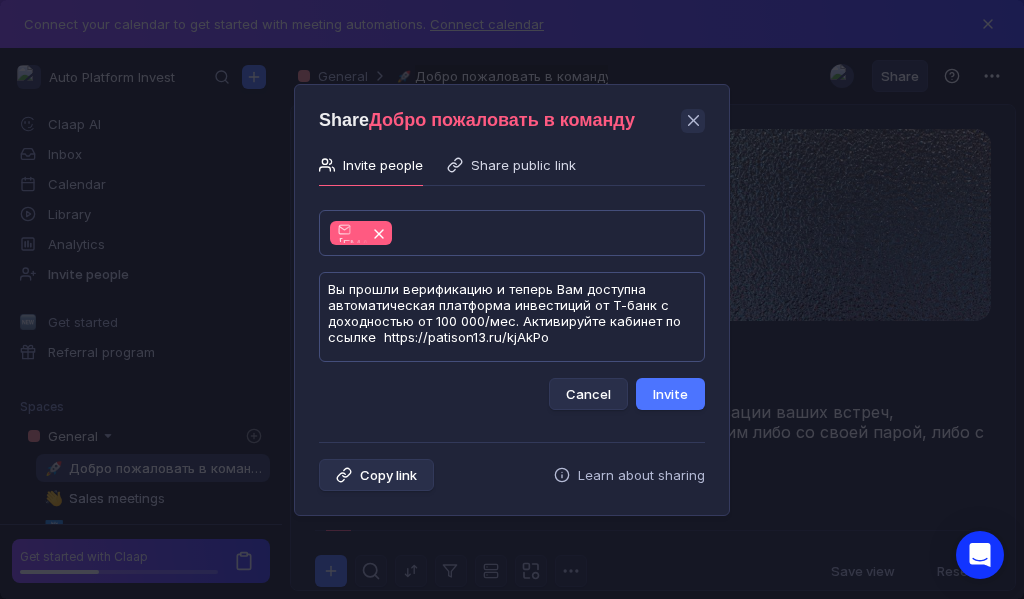 scroll, scrollTop: 1, scrollLeft: 0, axis: vertical 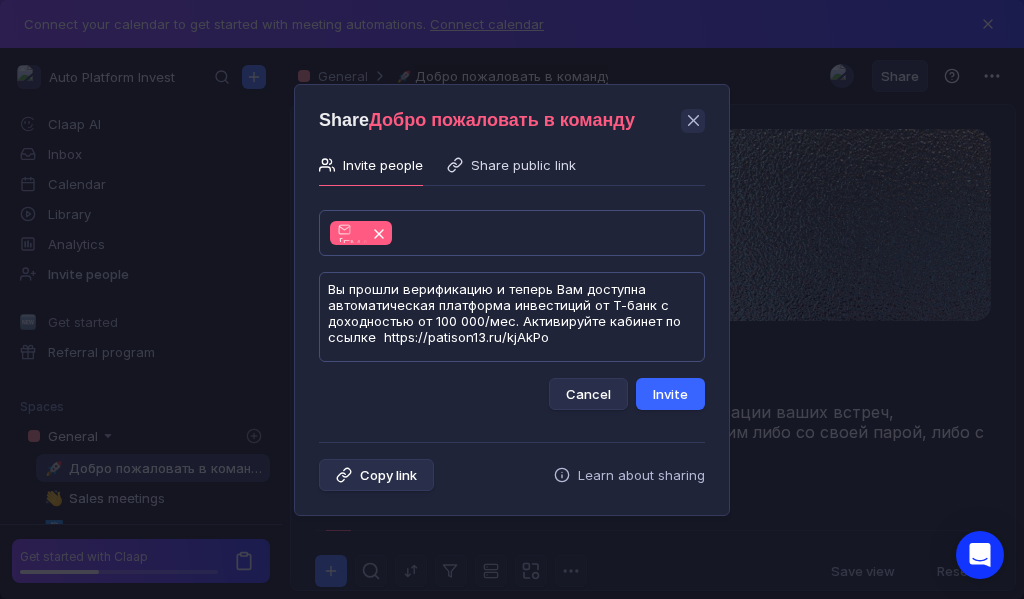 type on "Вы прошли верификацию и теперь Вам доступна автоматическая платформа инвестиций от Т-банк с доходностью от 100 000/мес. Активируйте кабинет по ссылке  https://patison13.ru/kjAkPo" 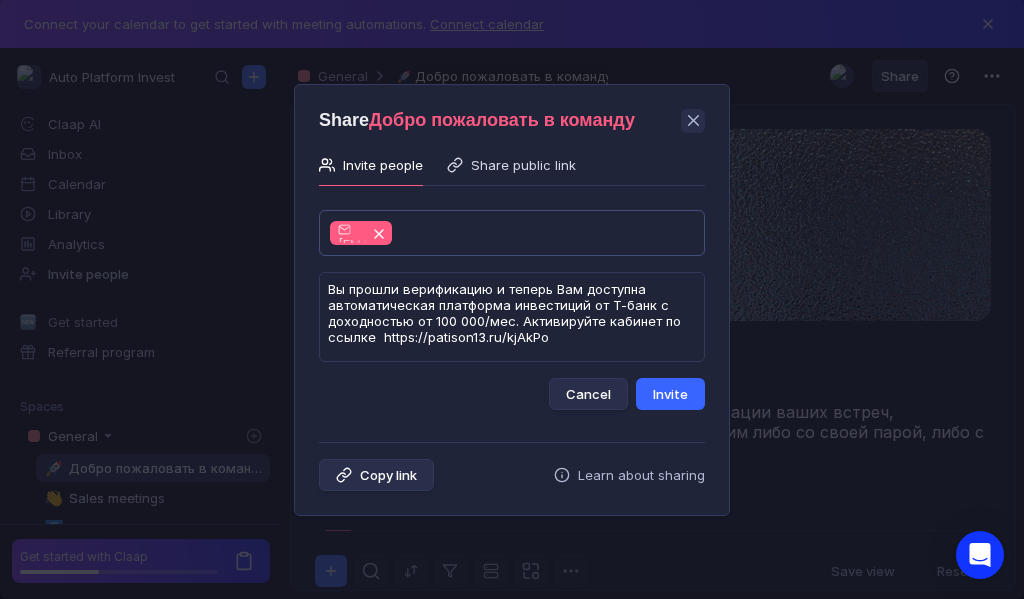 click on "Invite" at bounding box center (670, 394) 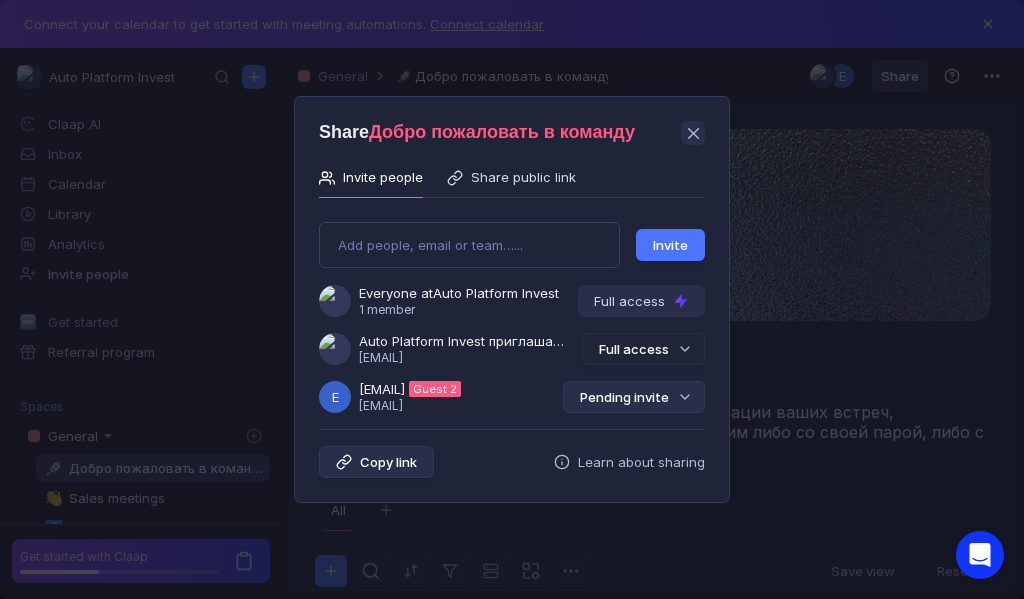 click on "Pending invite" at bounding box center [634, 397] 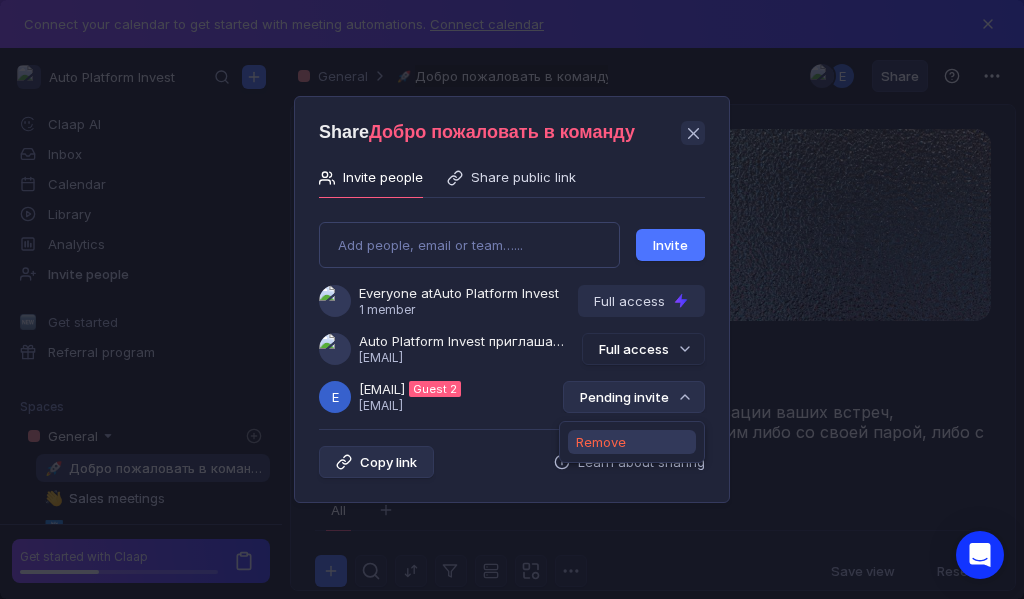 click on "Remove" at bounding box center (601, 442) 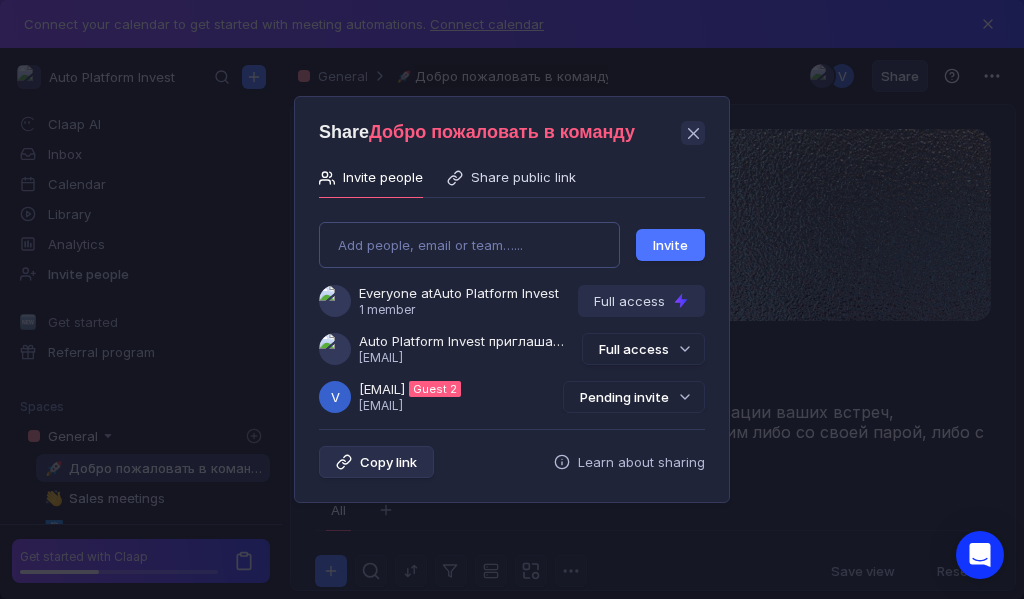 click on "Add people, email or team…..." at bounding box center (469, 245) 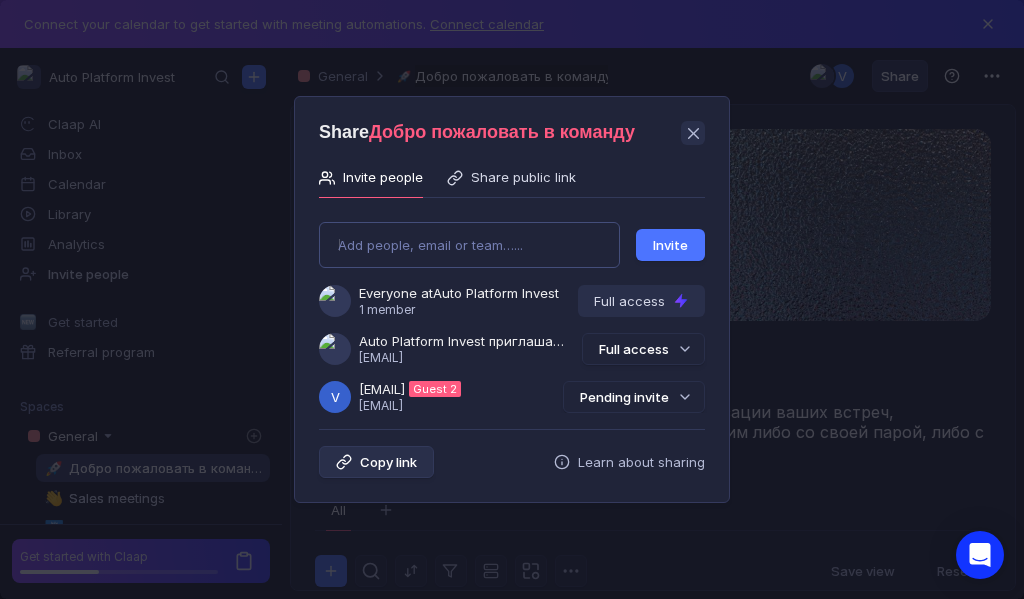 type on "[EMAIL]" 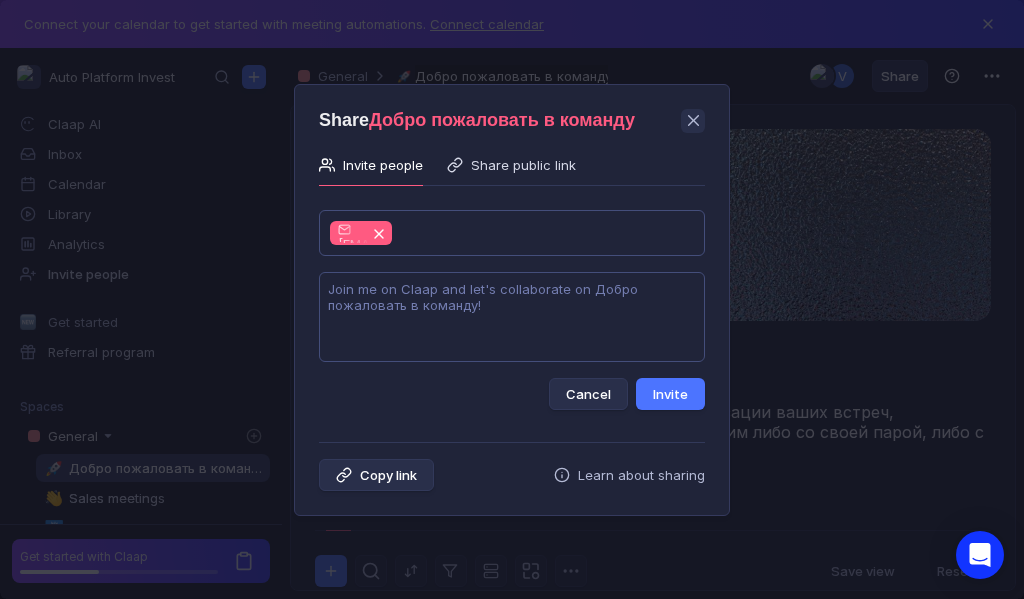 click at bounding box center (512, 317) 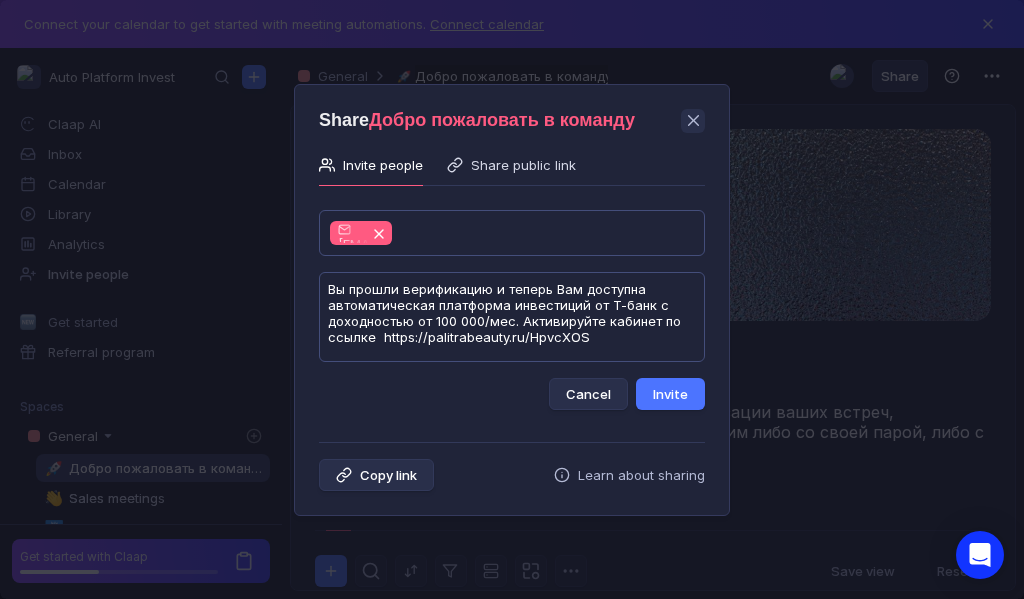 scroll, scrollTop: 1, scrollLeft: 0, axis: vertical 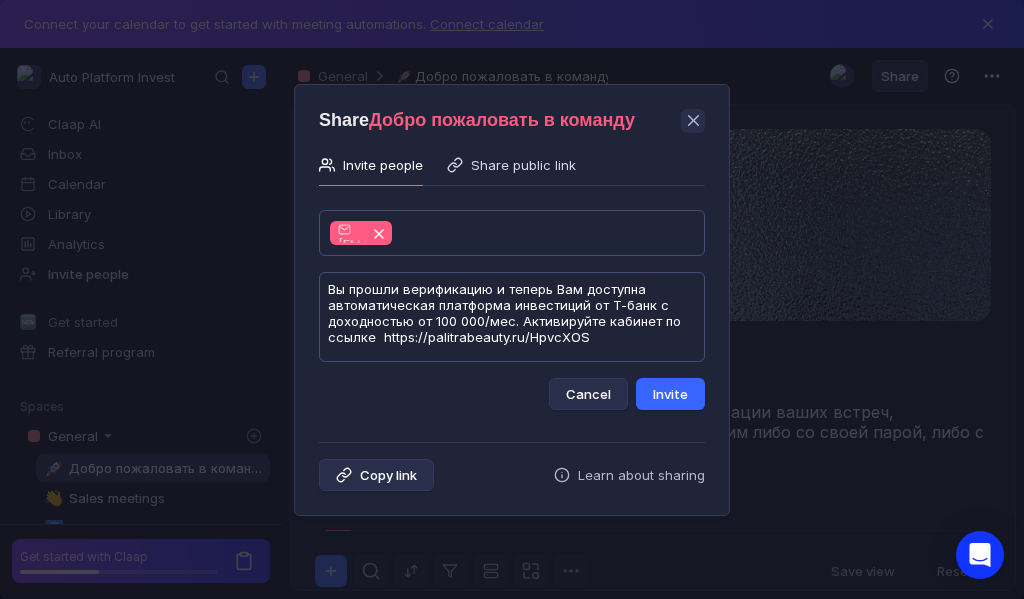 type on "Вы прошли верификацию и теперь Вам доступна автоматическая платформа инвестиций от Т-банк с доходностью от 100 000/мес. Активируйте кабинет по ссылке  https://palitrabeauty.ru/HpvcXOS" 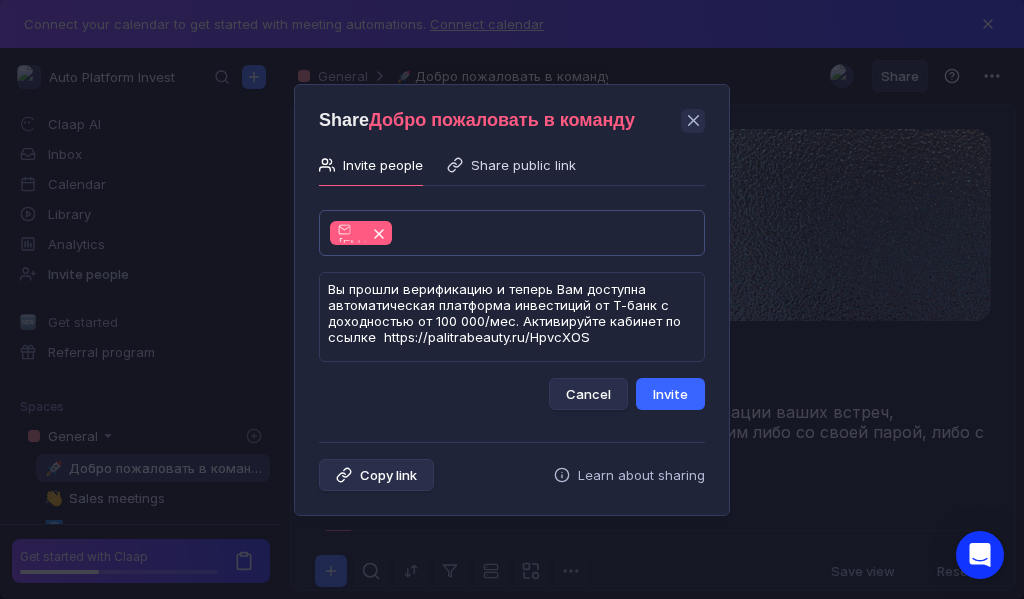 click on "Invite" at bounding box center [670, 394] 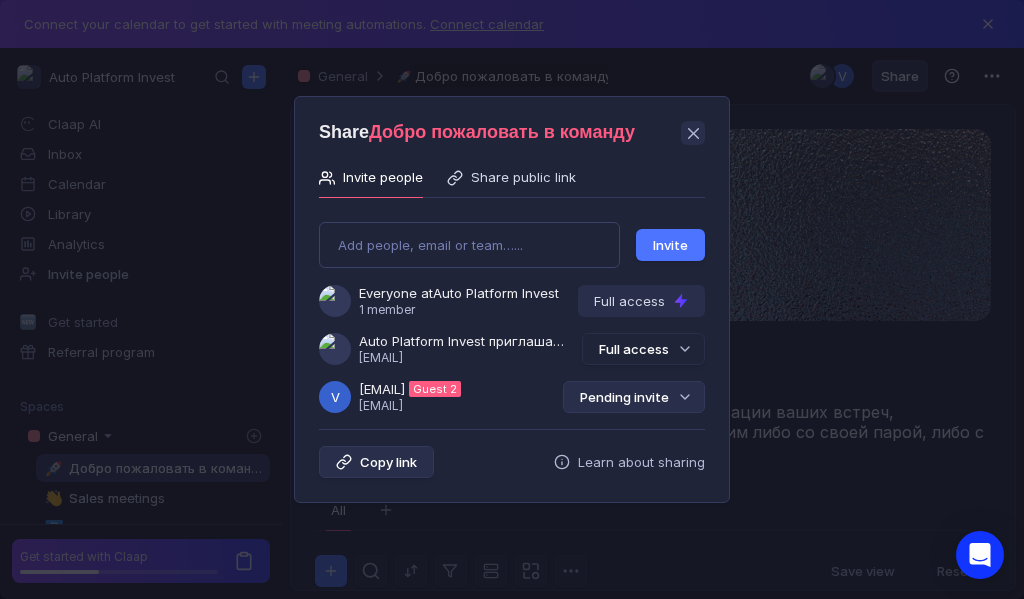 click on "Pending invite" at bounding box center [634, 397] 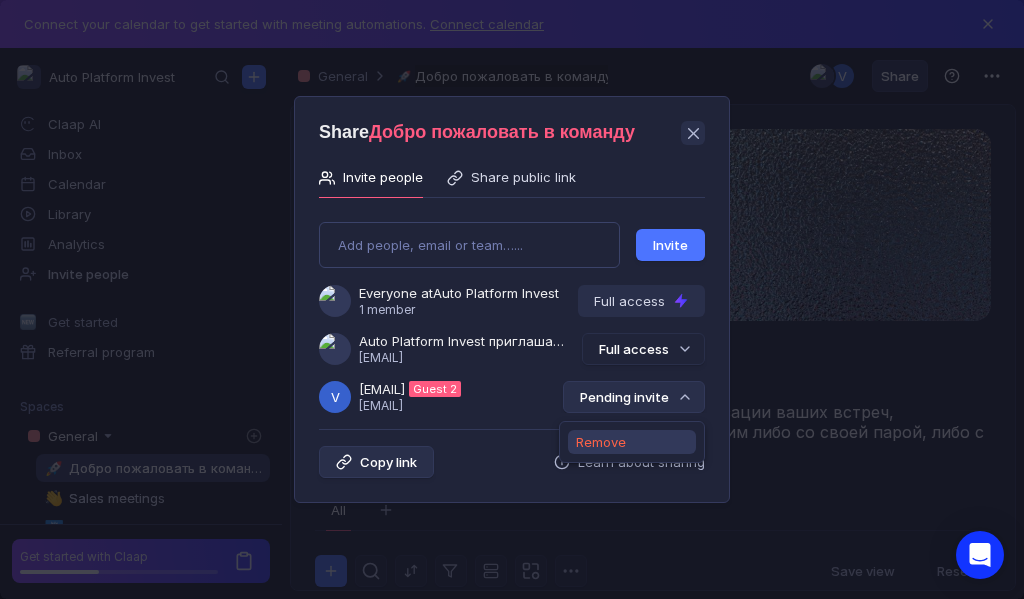 click on "Remove" at bounding box center [601, 442] 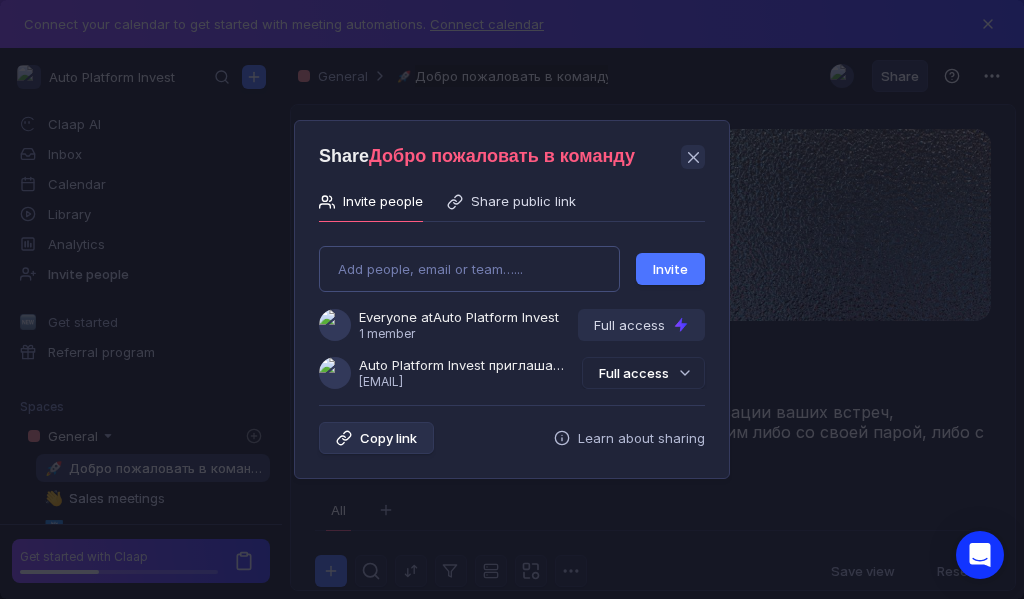click on "Add people, email or team…... Invite Everyone at  Auto Platform Invest 1 member Full access Auto Platform Invest   приглашает Вас в команду [EMAIL] Full access" at bounding box center (512, 309) 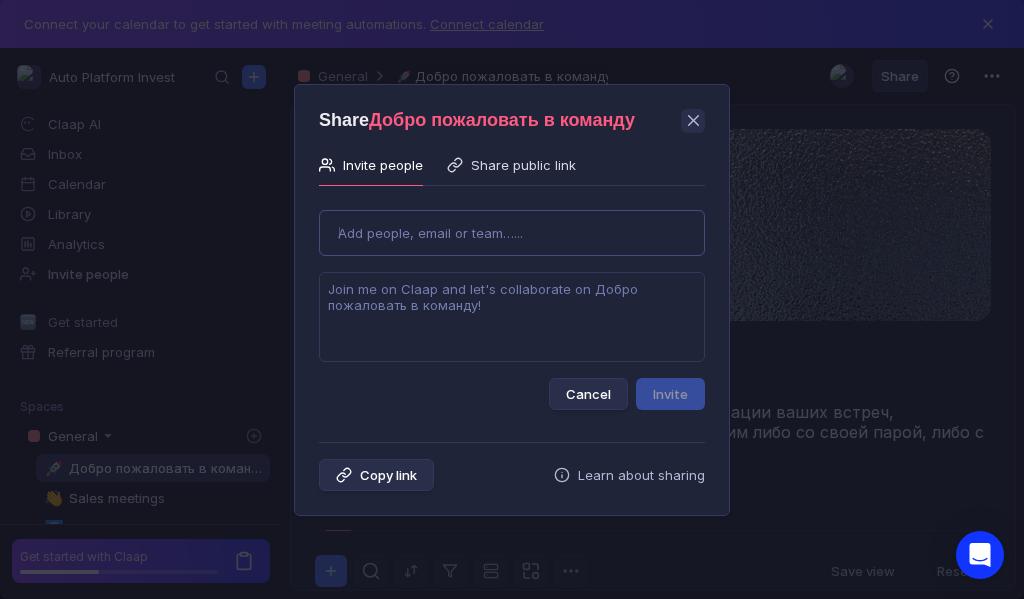 type on "[USERNAME]@[DOMAIN]" 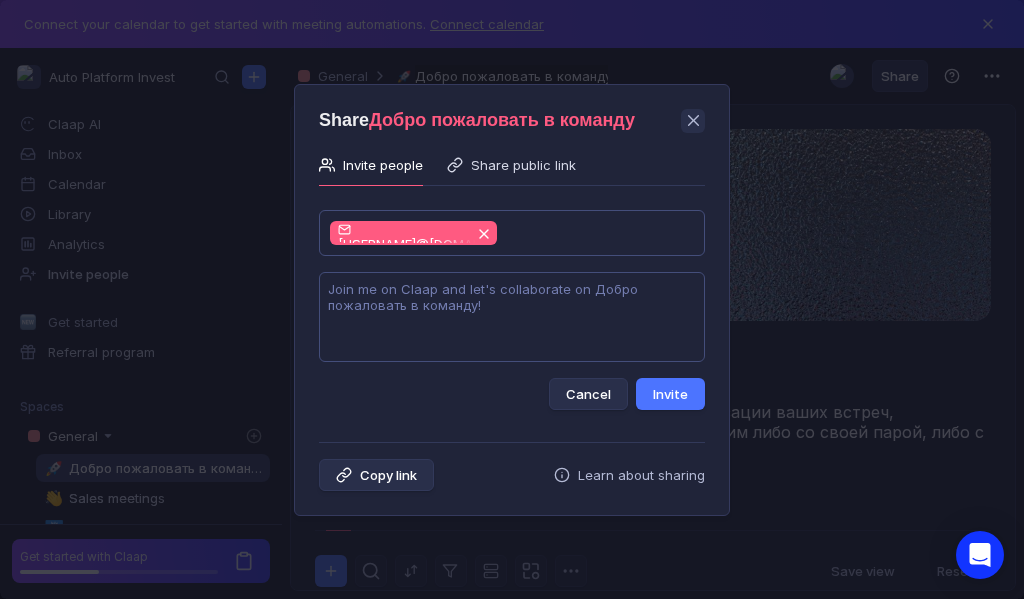 click at bounding box center (512, 317) 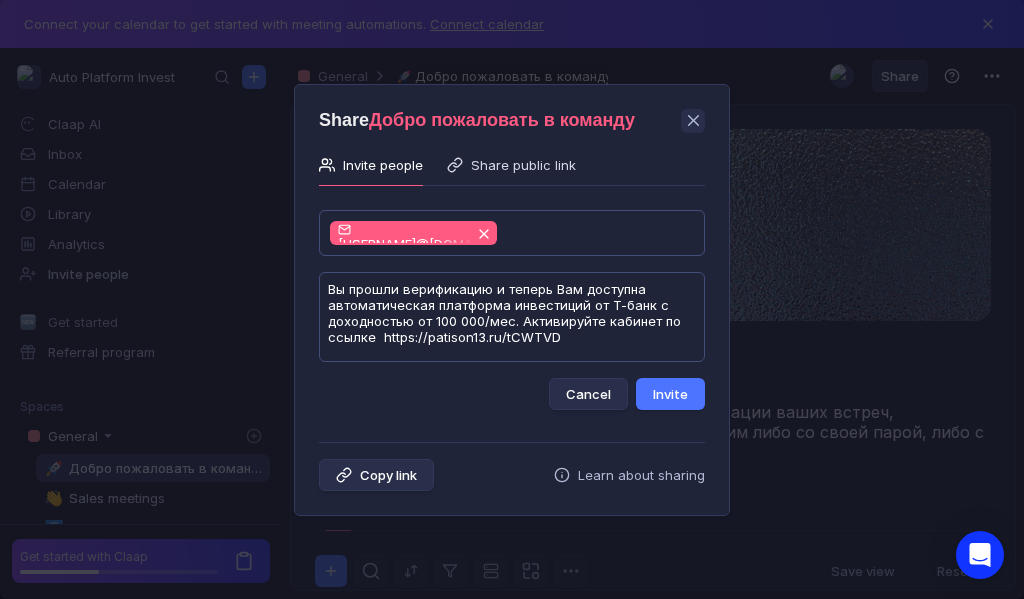 scroll, scrollTop: 1, scrollLeft: 0, axis: vertical 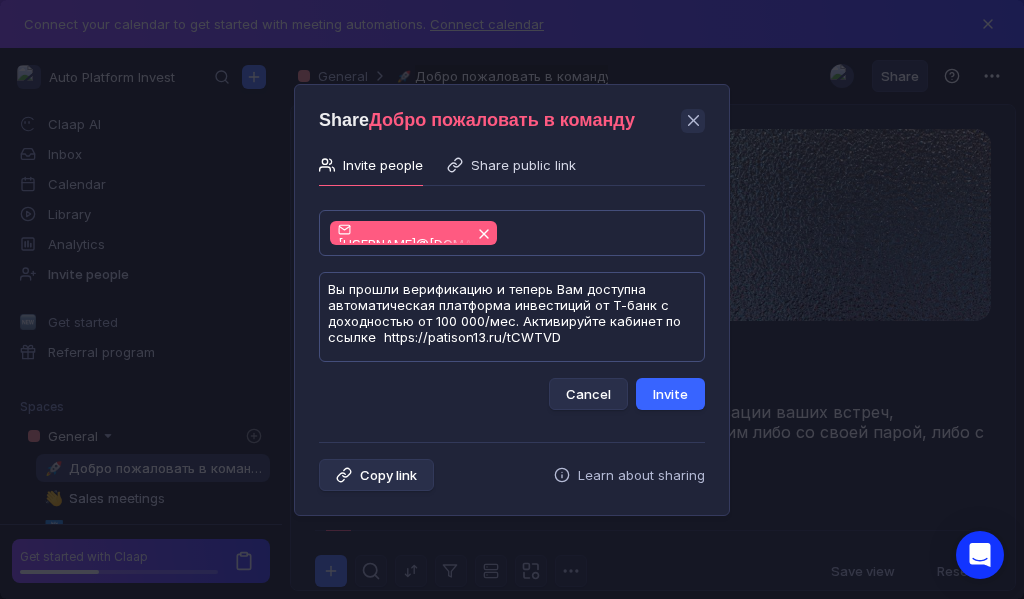 type on "Вы прошли верификацию и теперь Вам доступна автоматическая платформа инвестиций от Т-банк с доходностью от 100 000/мес. Активируйте кабинет по ссылке  https://patison13.ru/tCWTVD" 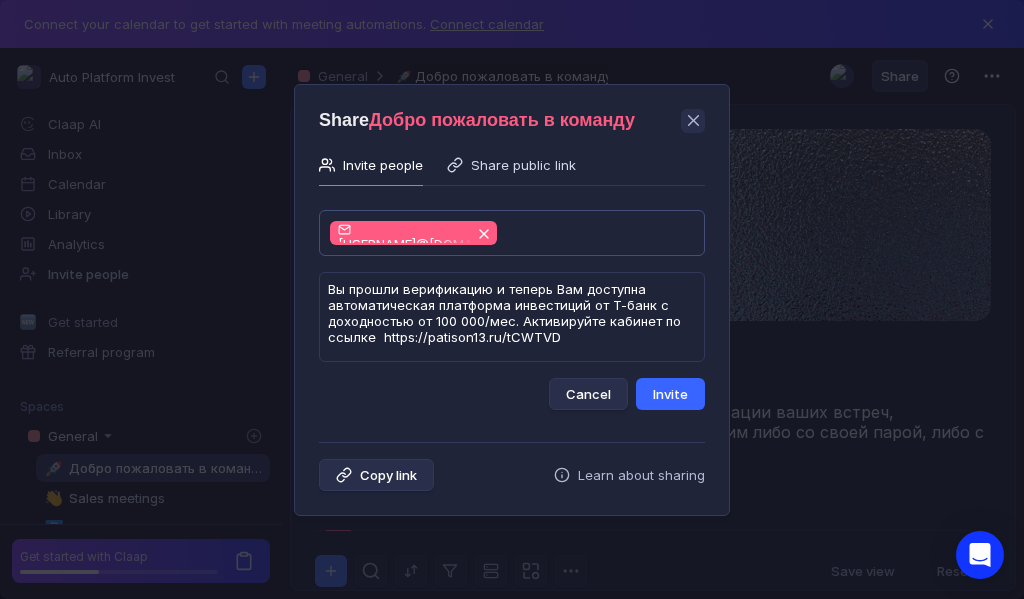 click on "Invite" at bounding box center (670, 394) 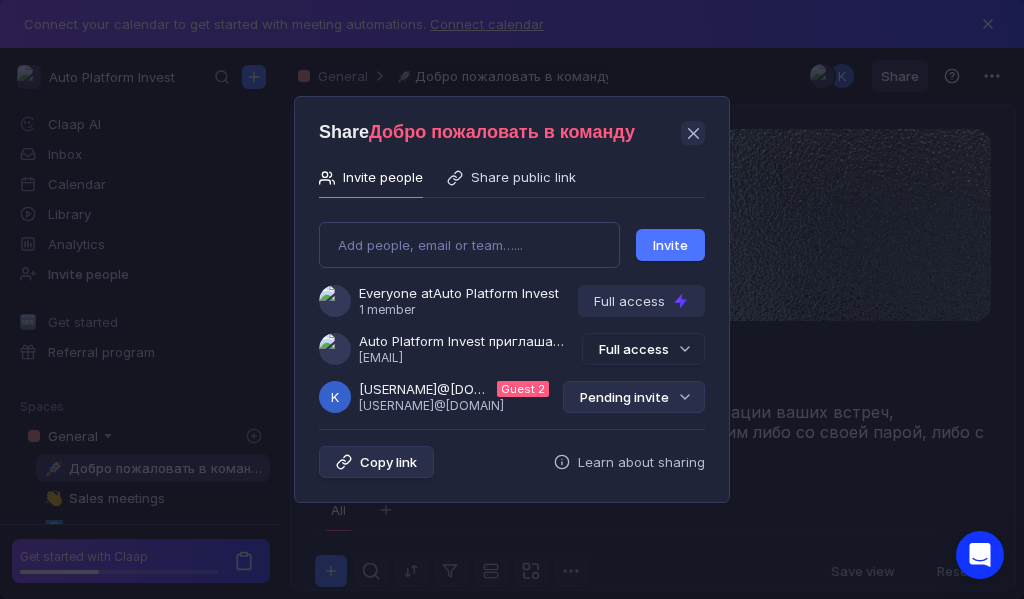 click on "Pending invite" at bounding box center [634, 397] 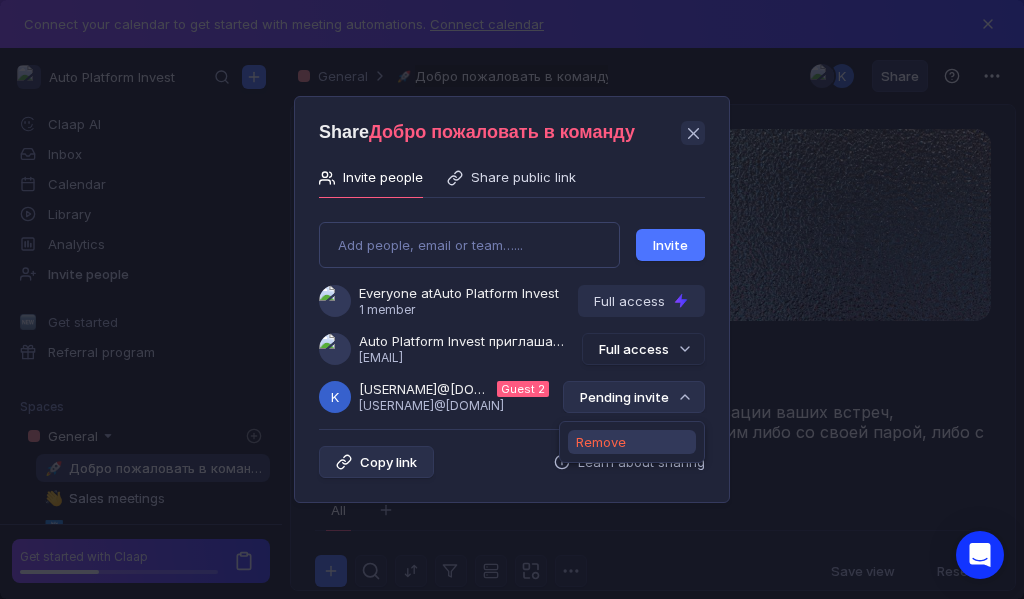 click on "Remove" at bounding box center [601, 442] 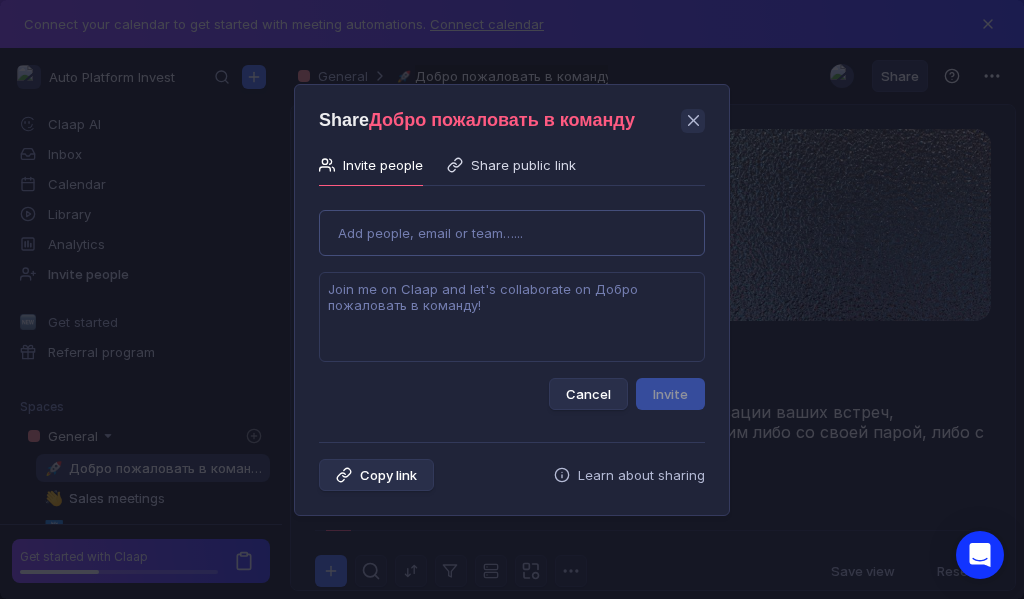 click on "Use Up and Down to choose options, press Enter to select the currently focused option, press Escape to exit the menu, press Tab to select the option and exit the menu. Add people, email or team…... Cancel Invite" at bounding box center (512, 302) 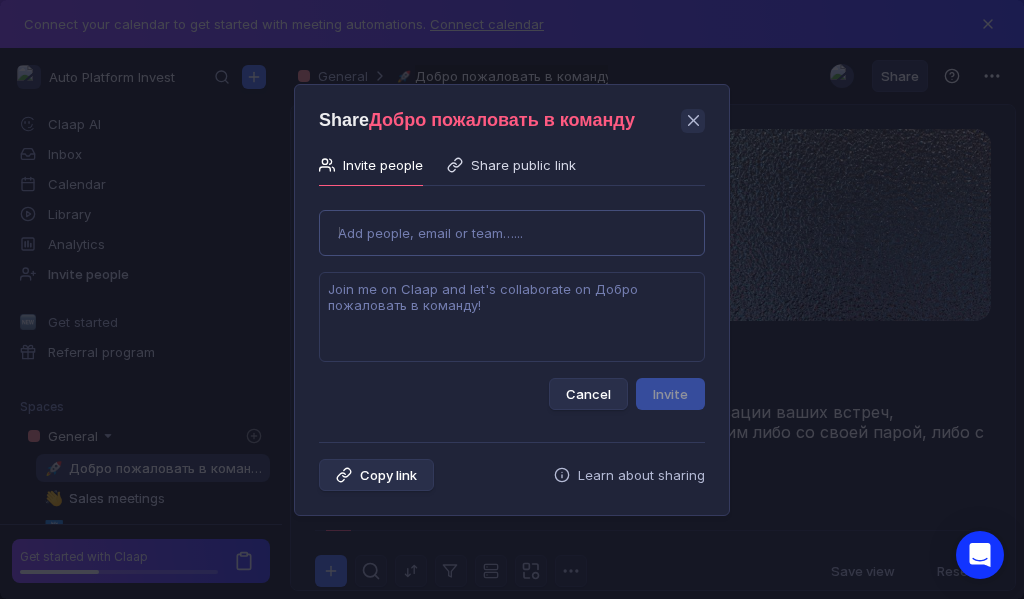 type on "[EMAIL]" 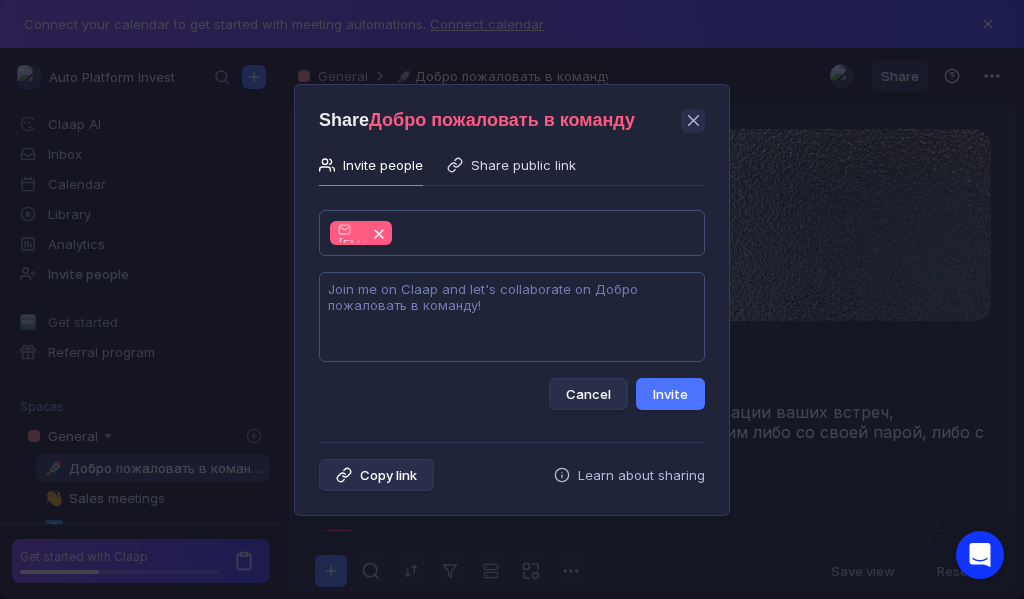 click at bounding box center [512, 317] 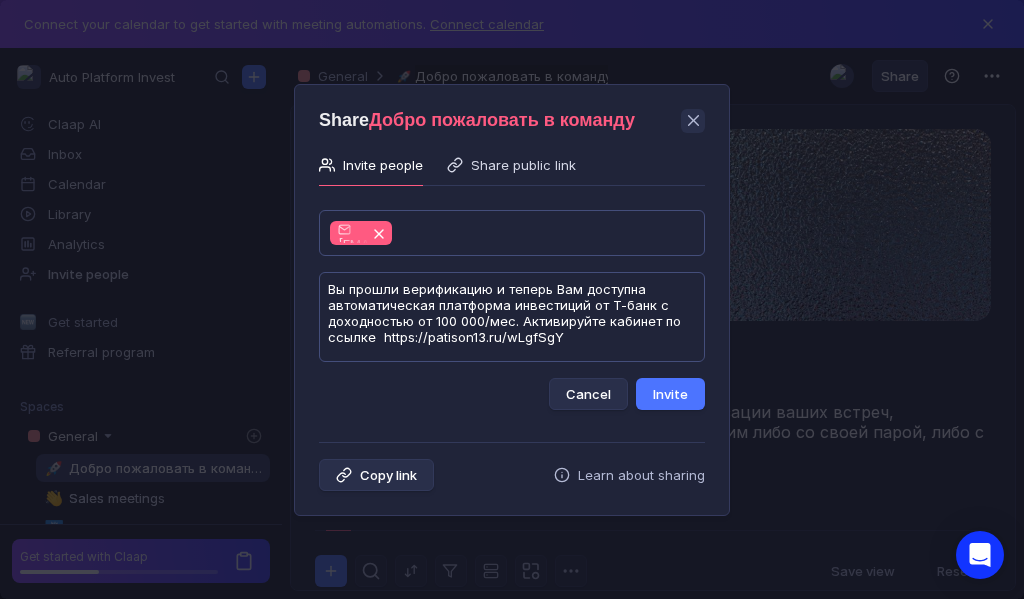 scroll, scrollTop: 1, scrollLeft: 0, axis: vertical 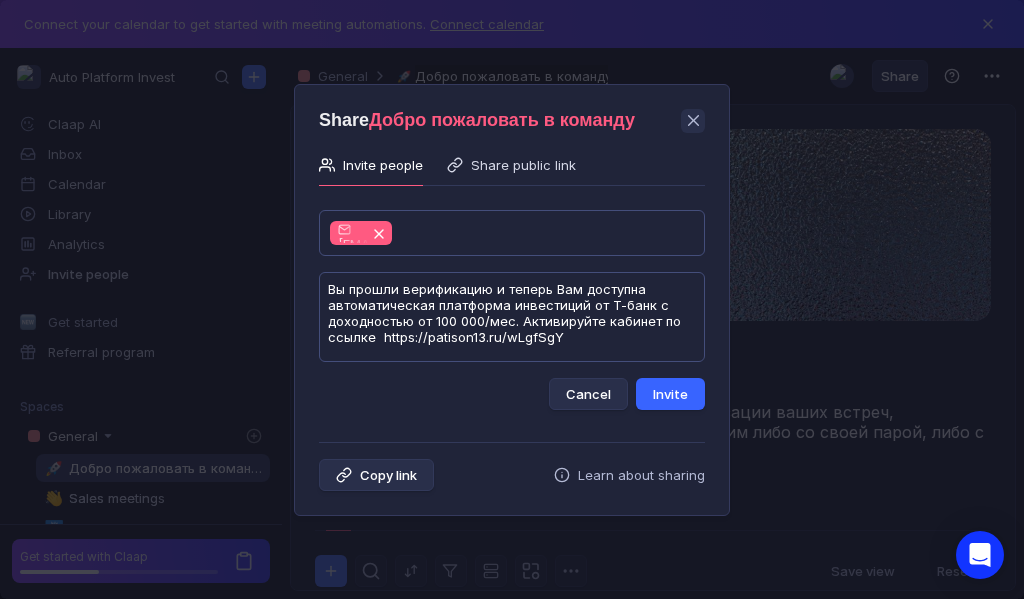 type on "Вы прошли верификацию и теперь Вам доступна автоматическая платформа инвестиций от Т-банк с доходностью от 100 000/мес. Активируйте кабинет по ссылке  https://patison13.ru/wLgfSgY" 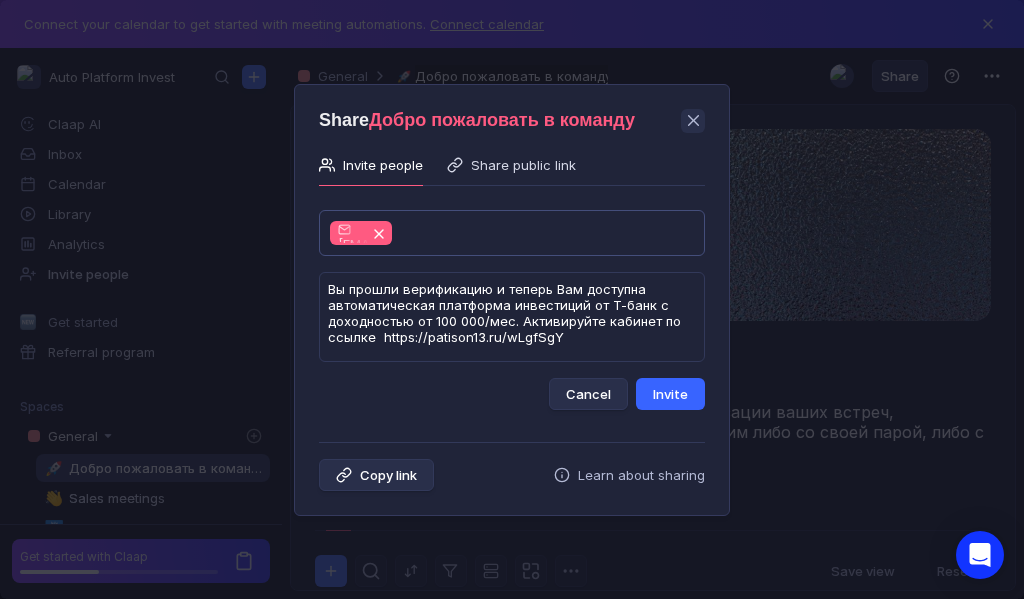 click on "Invite" at bounding box center (670, 394) 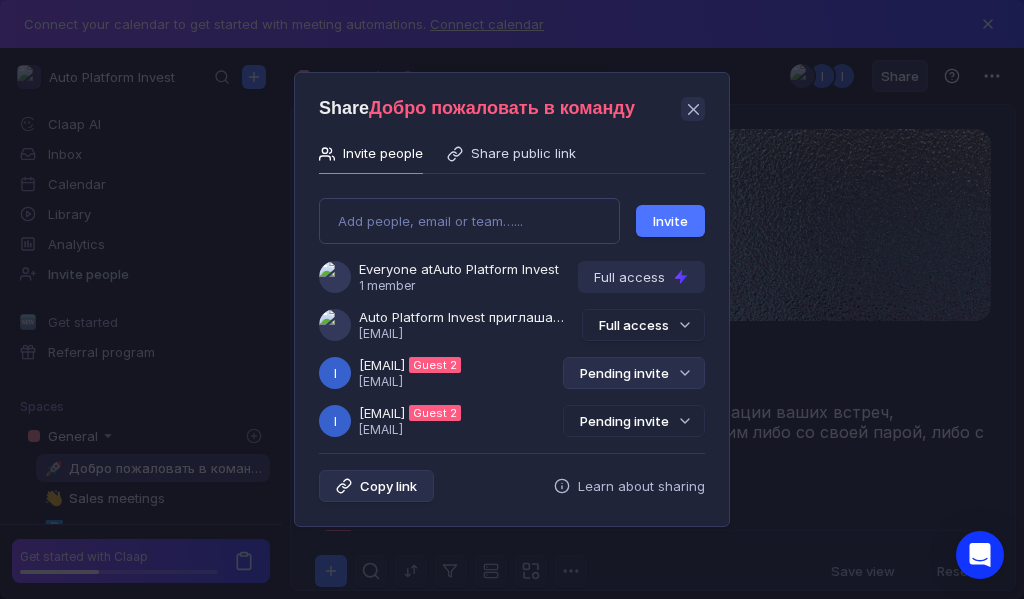 click on "Pending invite" at bounding box center (634, 373) 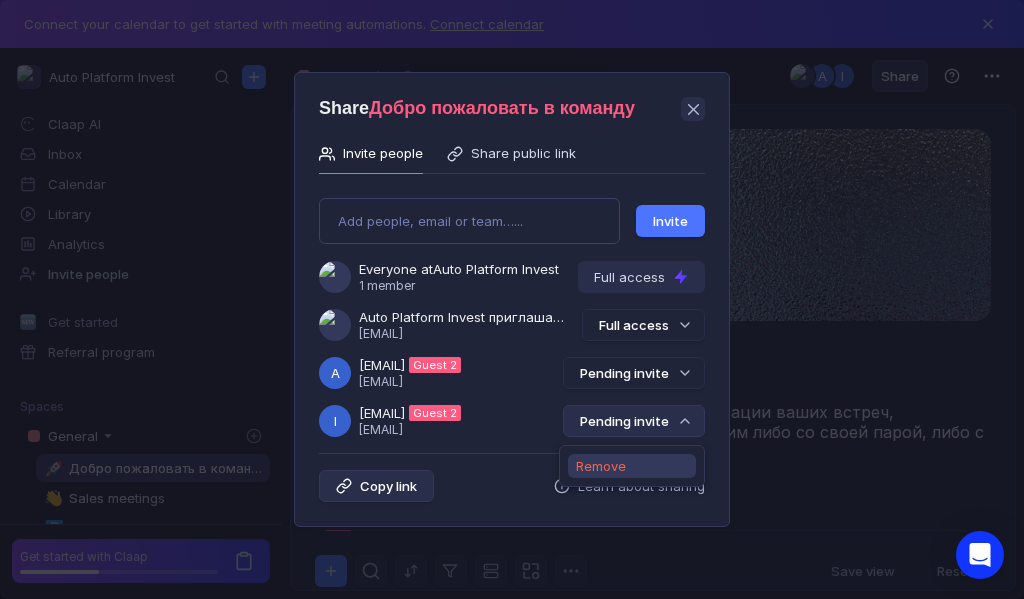 click on "Remove" at bounding box center (601, 466) 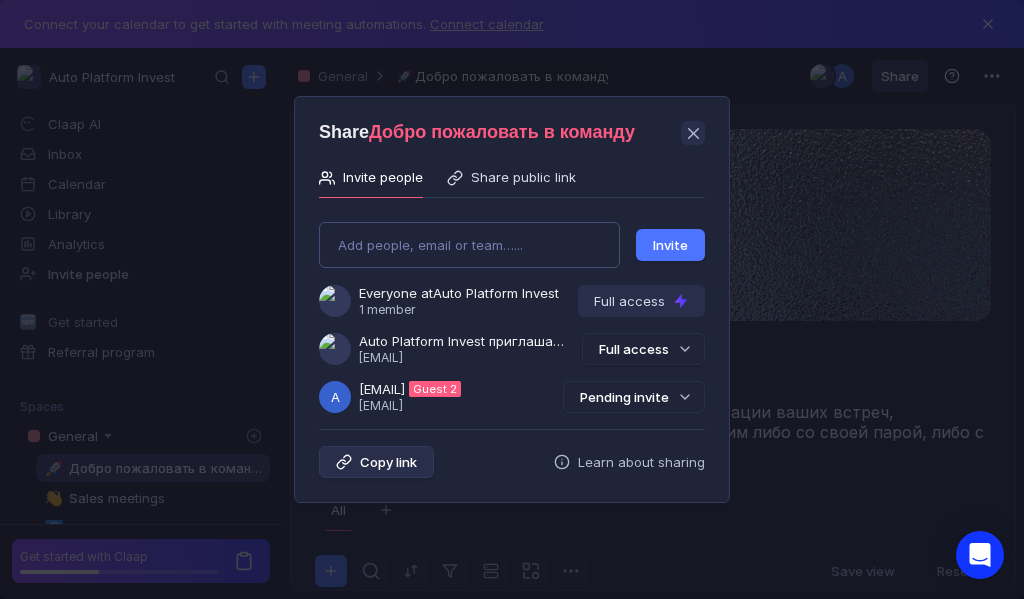 click on "Add people, email or team…..." at bounding box center [469, 245] 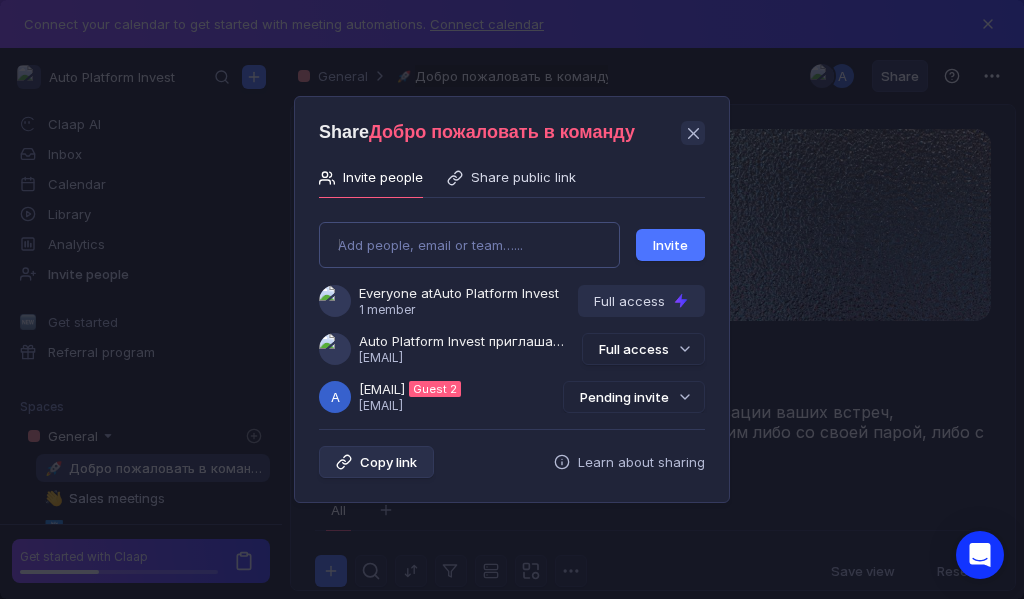 type on "[EMAIL]" 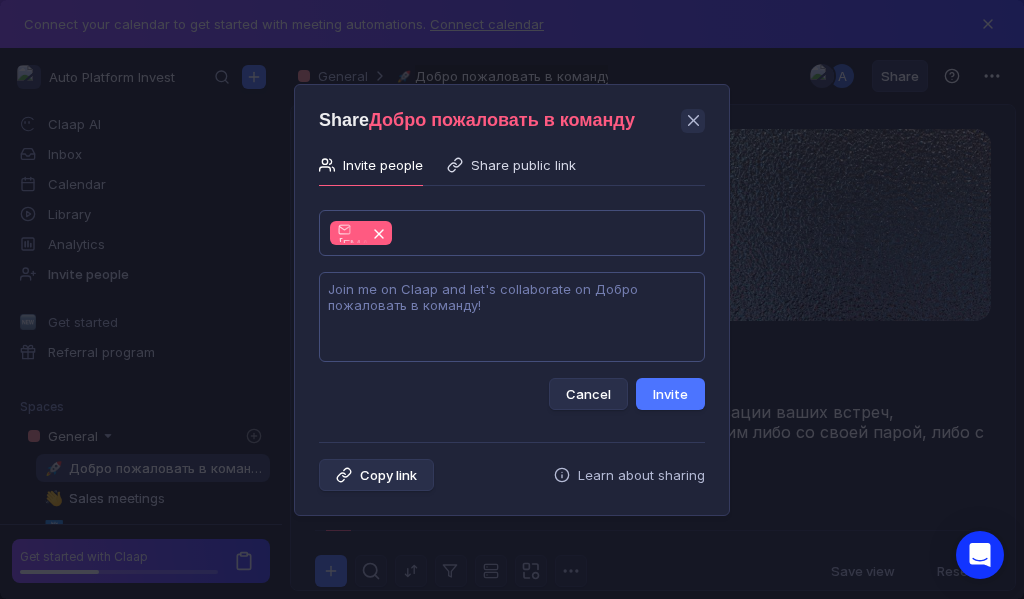 click at bounding box center [512, 317] 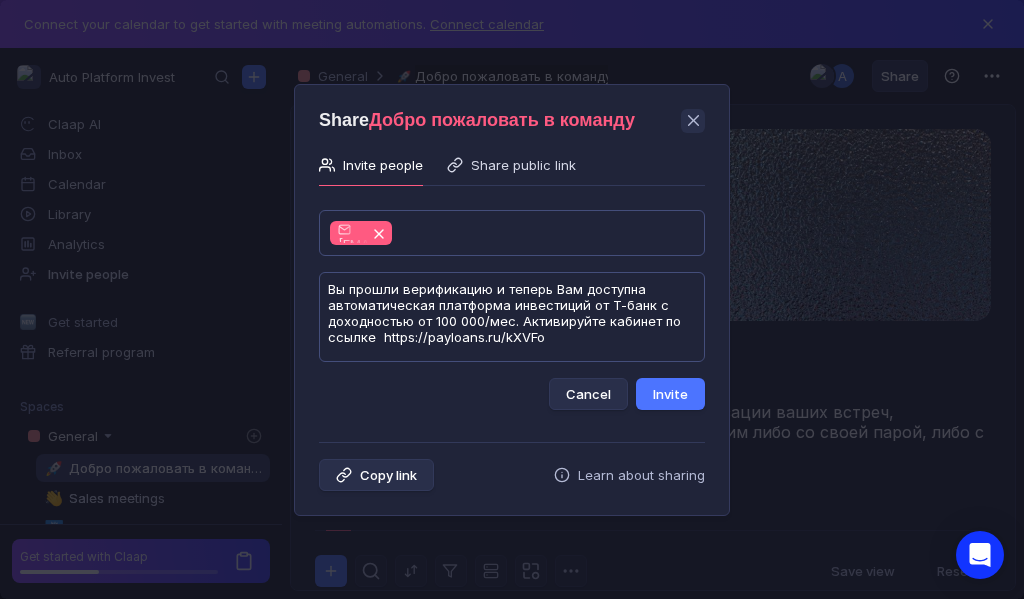 scroll, scrollTop: 1, scrollLeft: 0, axis: vertical 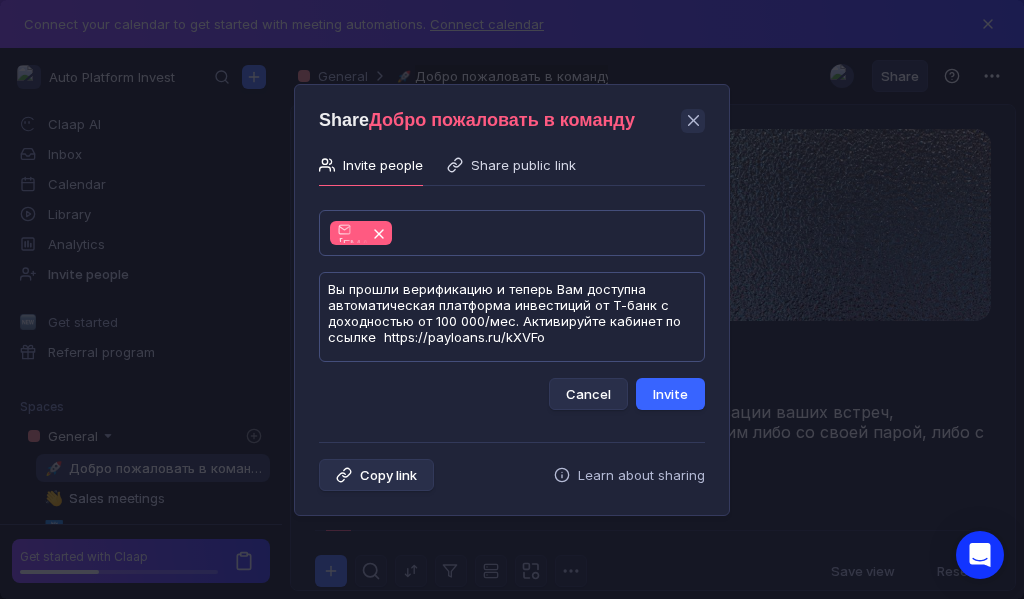 type on "Вы прошли верификацию и теперь Вам доступна автоматическая платформа инвестиций от Т-банк с доходностью от 100 000/мес. Активируйте кабинет по ссылке  https://payloans.ru/kXVFo" 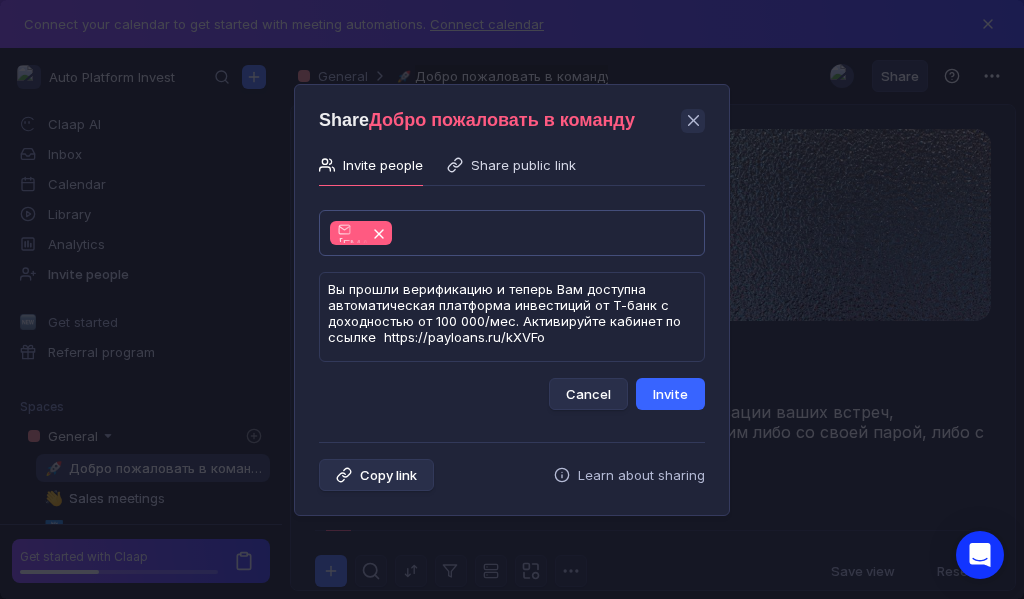 click on "Invite" at bounding box center [670, 394] 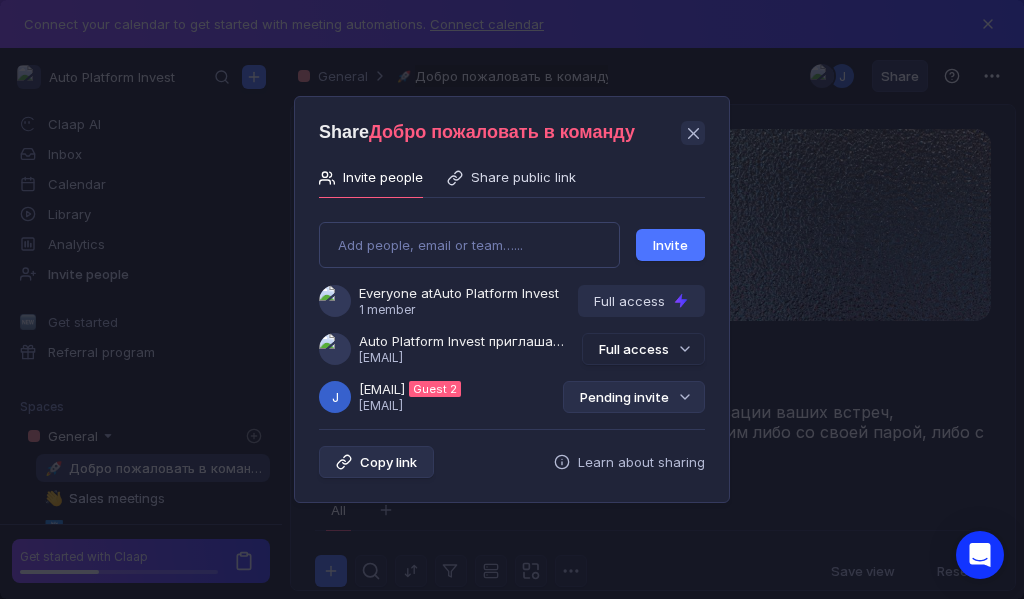 click on "Pending invite" at bounding box center [634, 397] 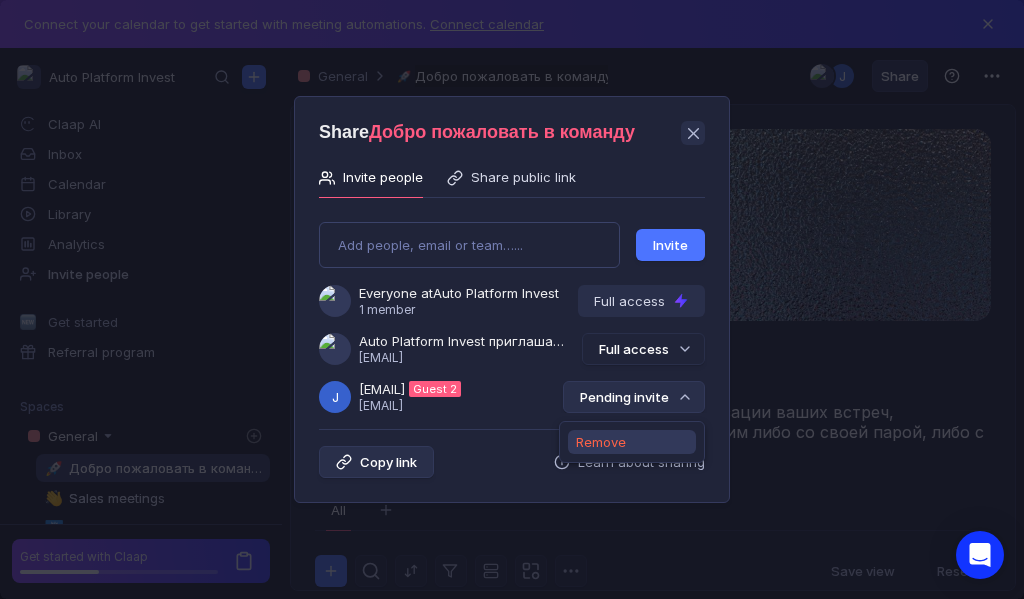 click on "Remove" at bounding box center (601, 442) 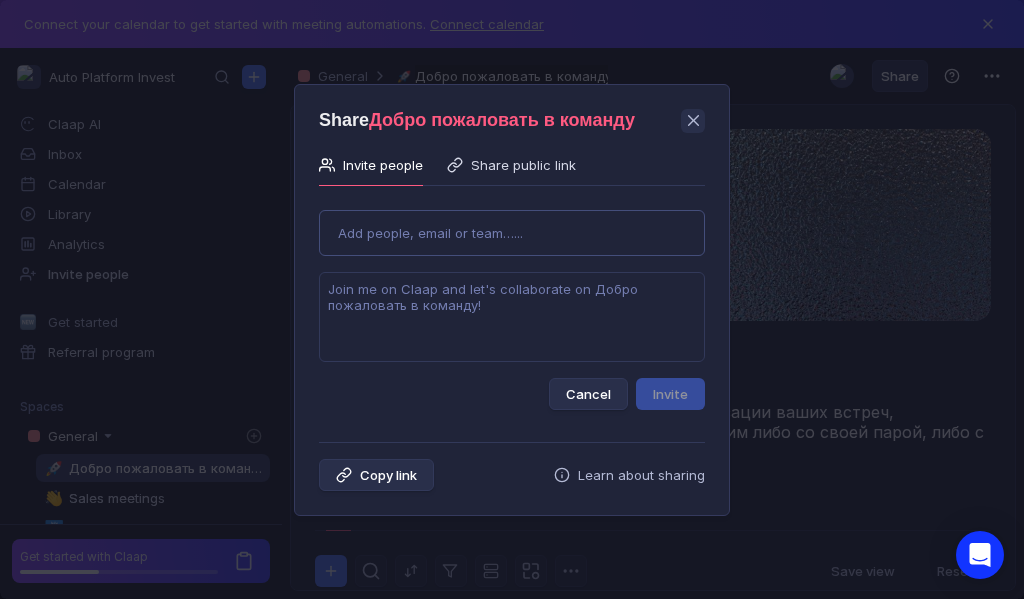 click on "Use Up and Down to choose options, press Enter to select the currently focused option, press Escape to exit the menu, press Tab to select the option and exit the menu. Add people, email or team…... Cancel Invite" at bounding box center [512, 302] 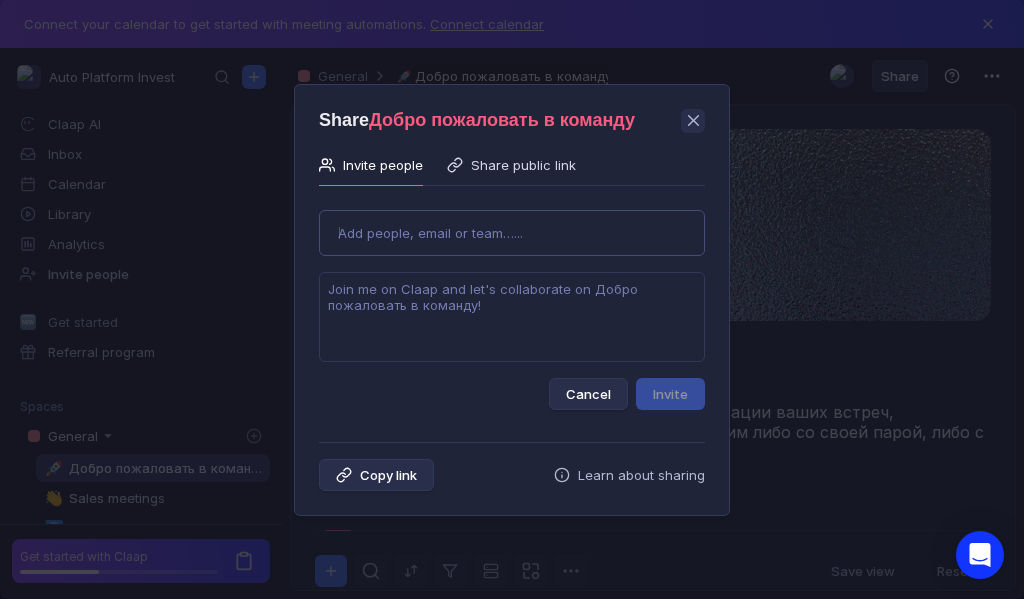 type on "[EMAIL]" 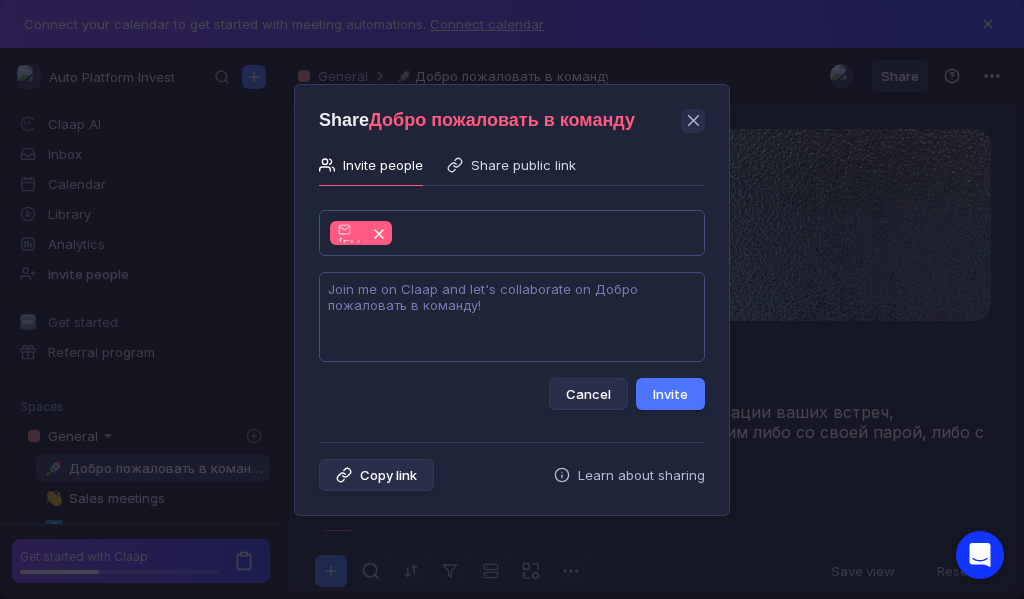 click at bounding box center (512, 317) 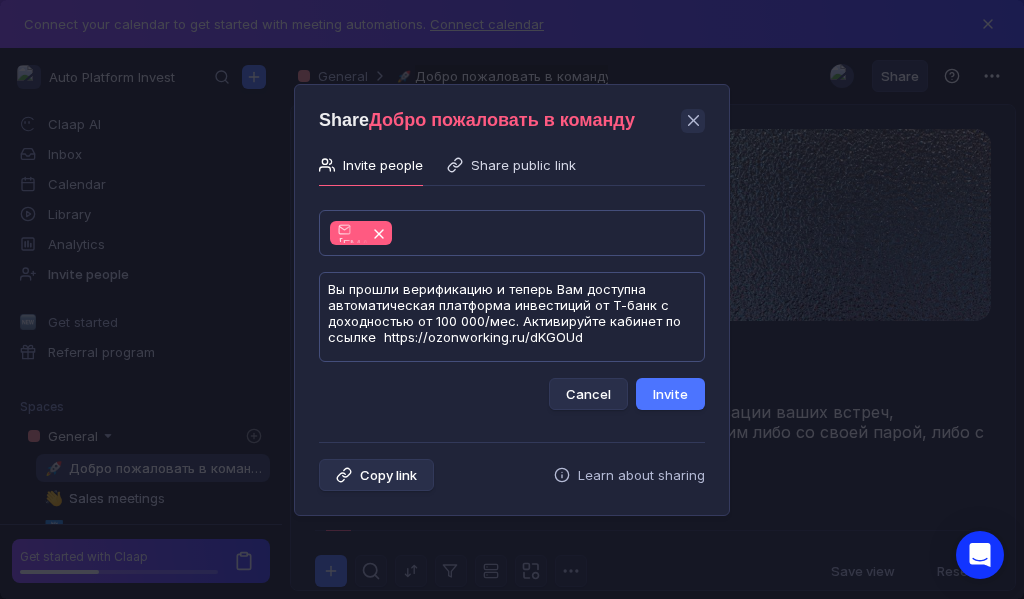 scroll, scrollTop: 1, scrollLeft: 0, axis: vertical 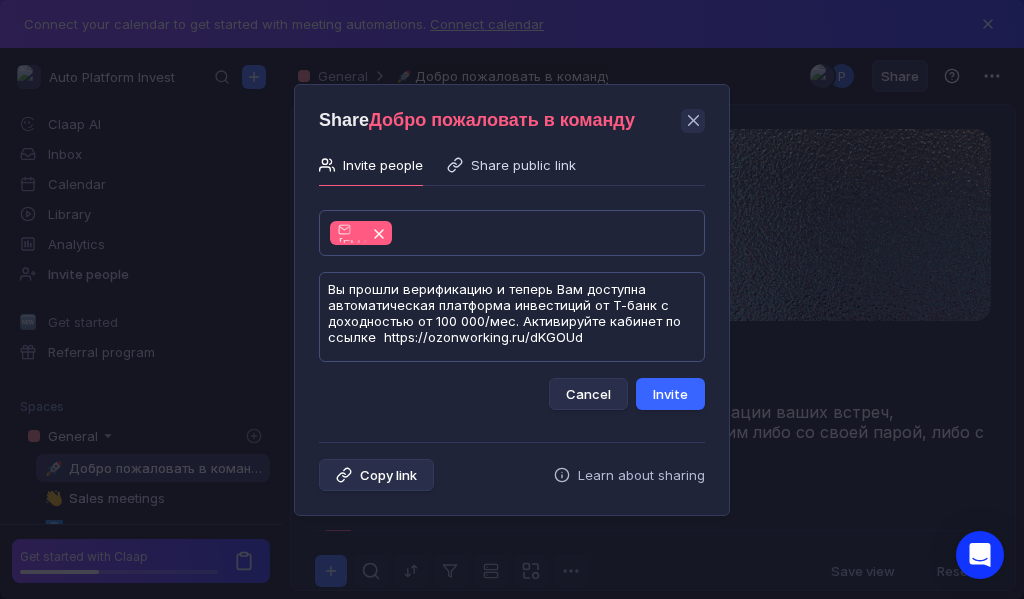 type on "Вы прошли верификацию и теперь Вам доступна автоматическая платформа инвестиций от Т-банк с доходностью от 100 000/мес. Активируйте кабинет по ссылке  https://ozonworking.ru/dKGOUd" 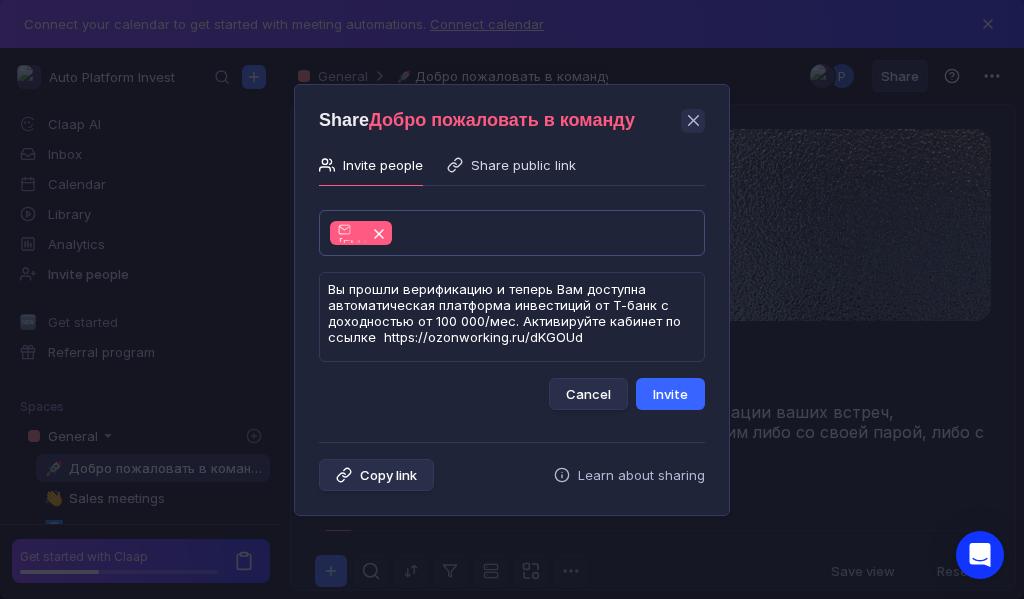 click on "Invite" at bounding box center (670, 394) 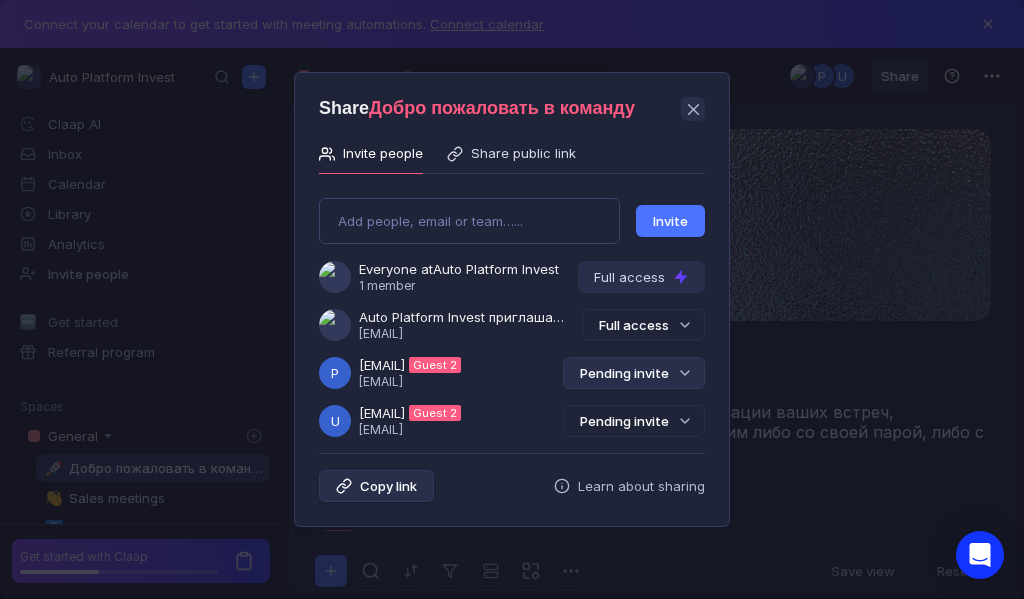 click on "Pending invite" at bounding box center (634, 373) 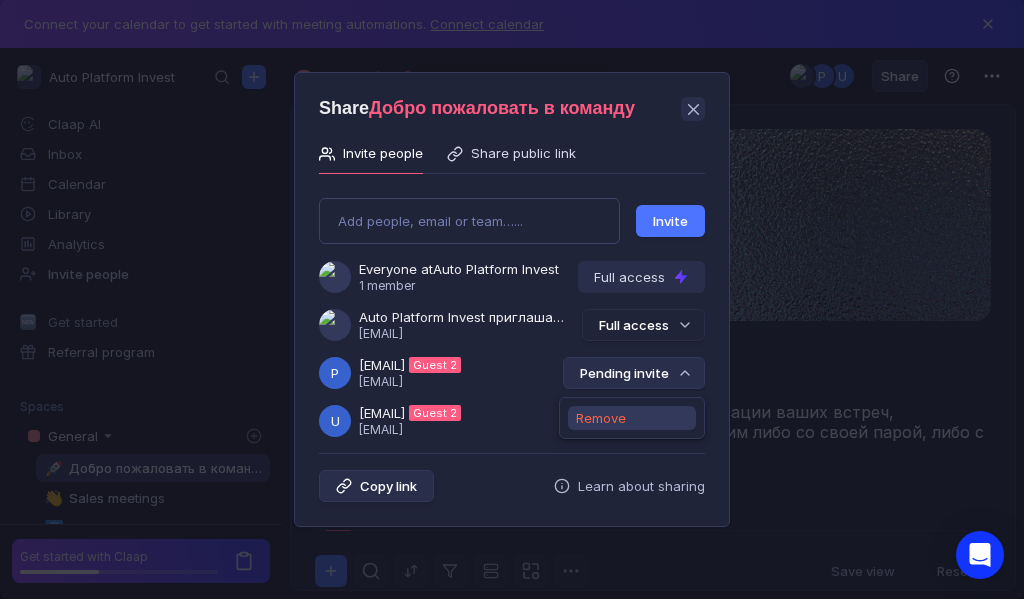 click on "Remove" at bounding box center [601, 418] 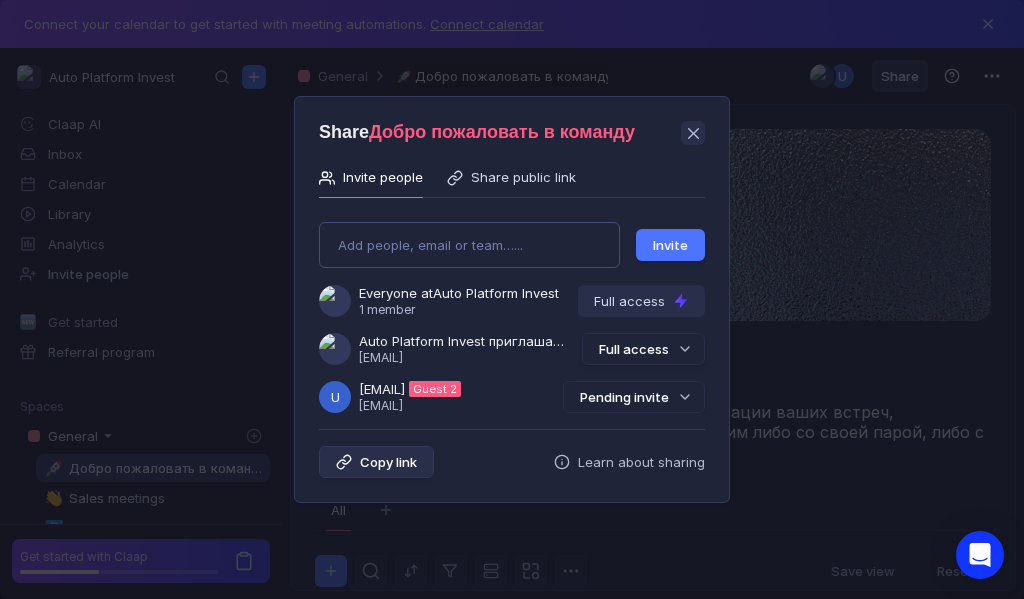 click on "Add people, email or team…..." at bounding box center (469, 245) 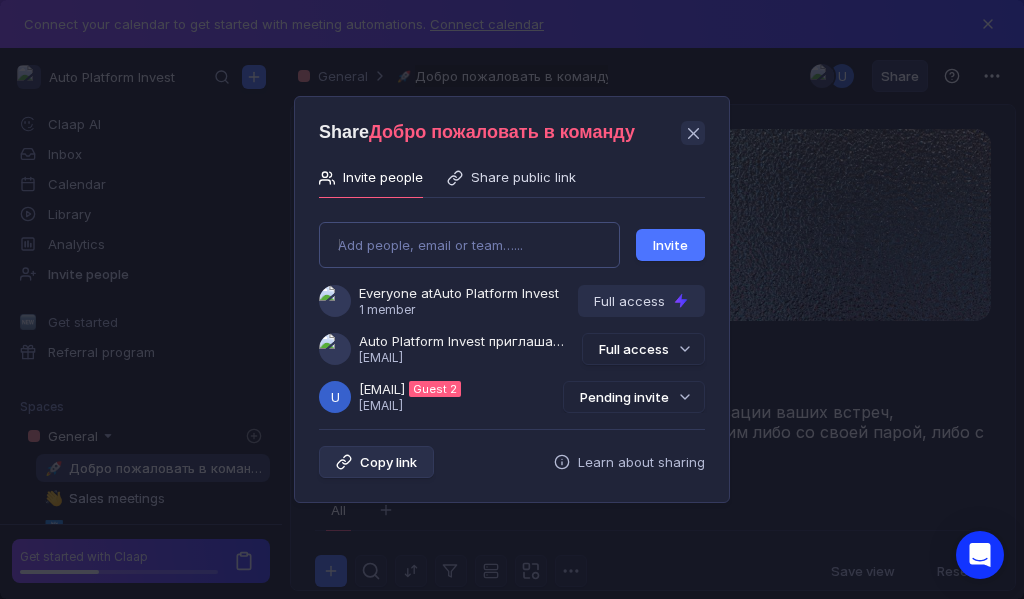 type on "[EMAIL]" 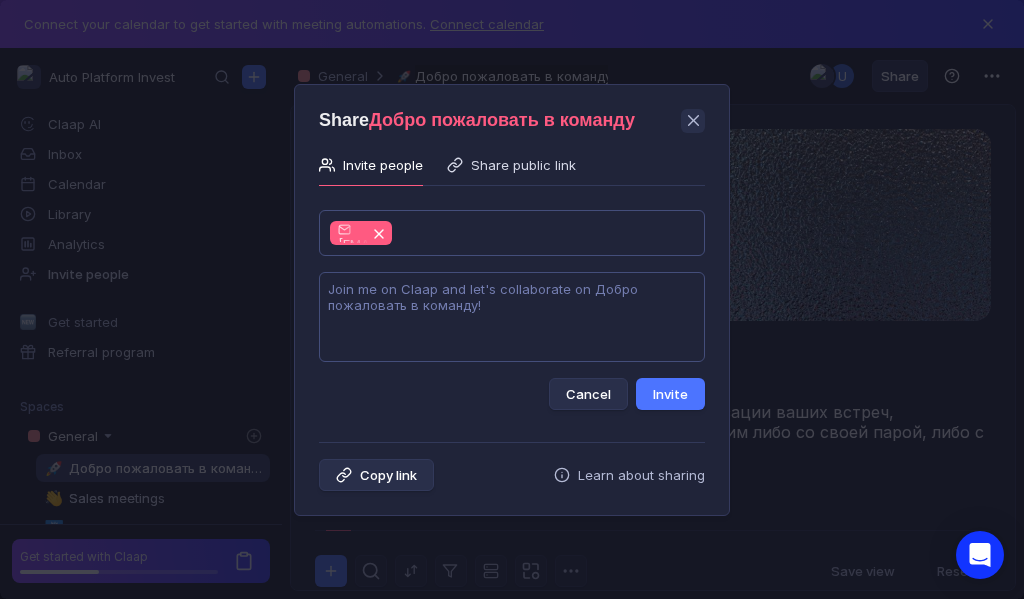 click at bounding box center [512, 317] 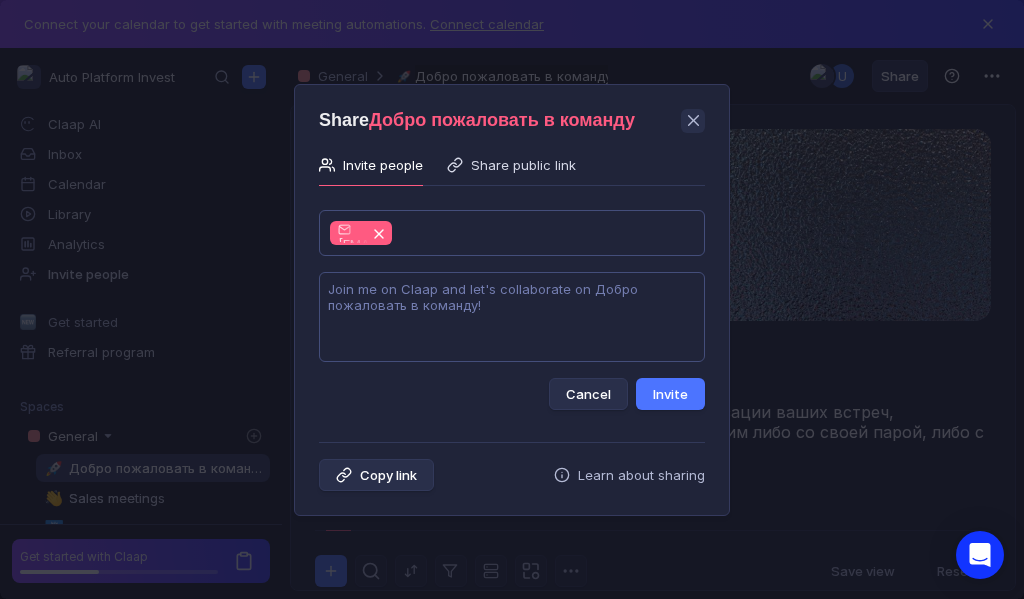 click at bounding box center (512, 317) 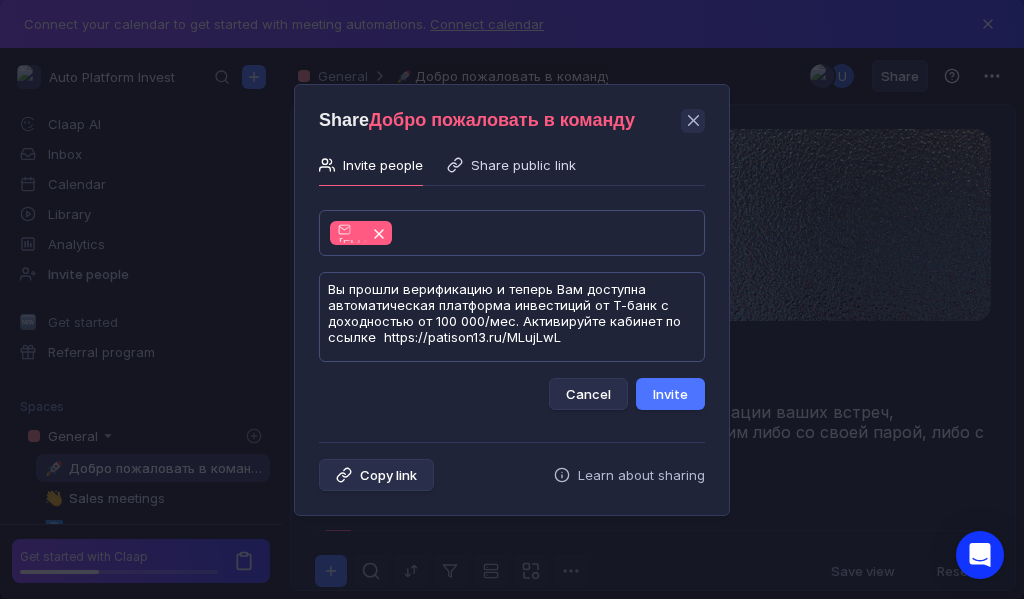 scroll, scrollTop: 1, scrollLeft: 0, axis: vertical 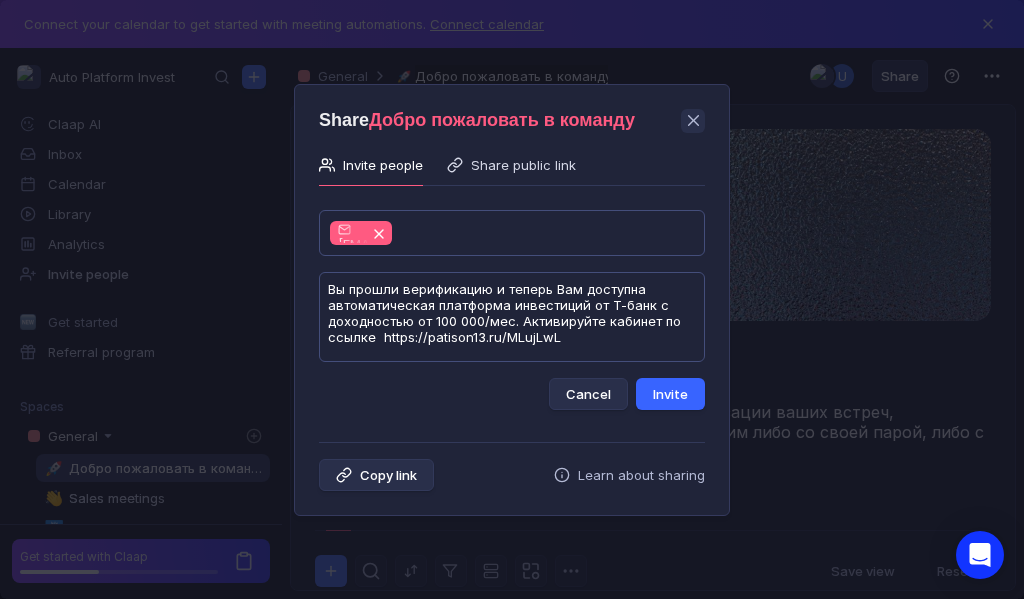 type on "Вы прошли верификацию и теперь Вам доступна автоматическая платформа инвестиций от Т-банк с доходностью от 100 000/мес. Активируйте кабинет по ссылке  https://patison13.ru/MLujLwL" 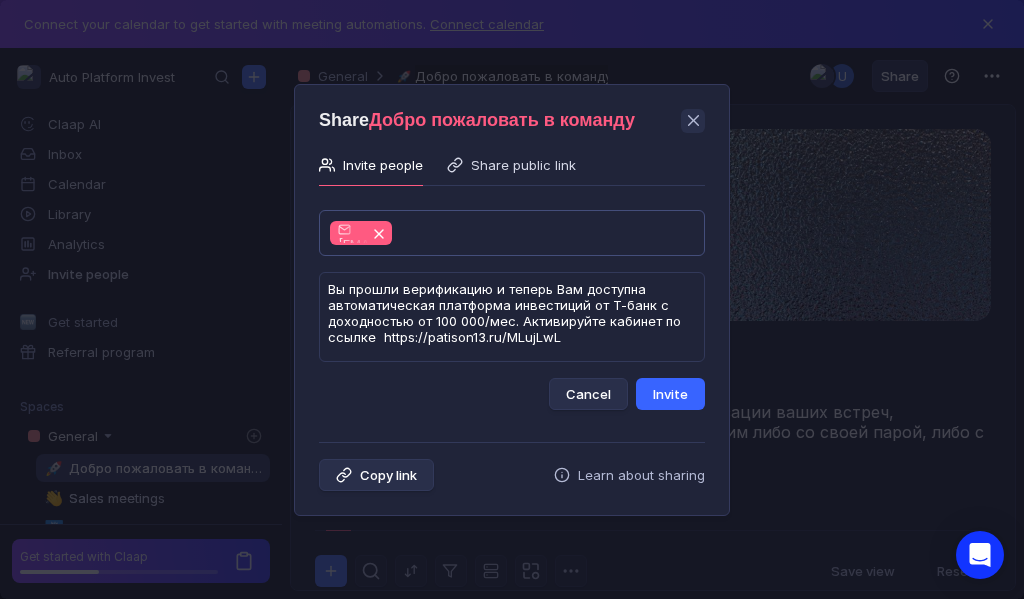 click on "Invite" at bounding box center [670, 394] 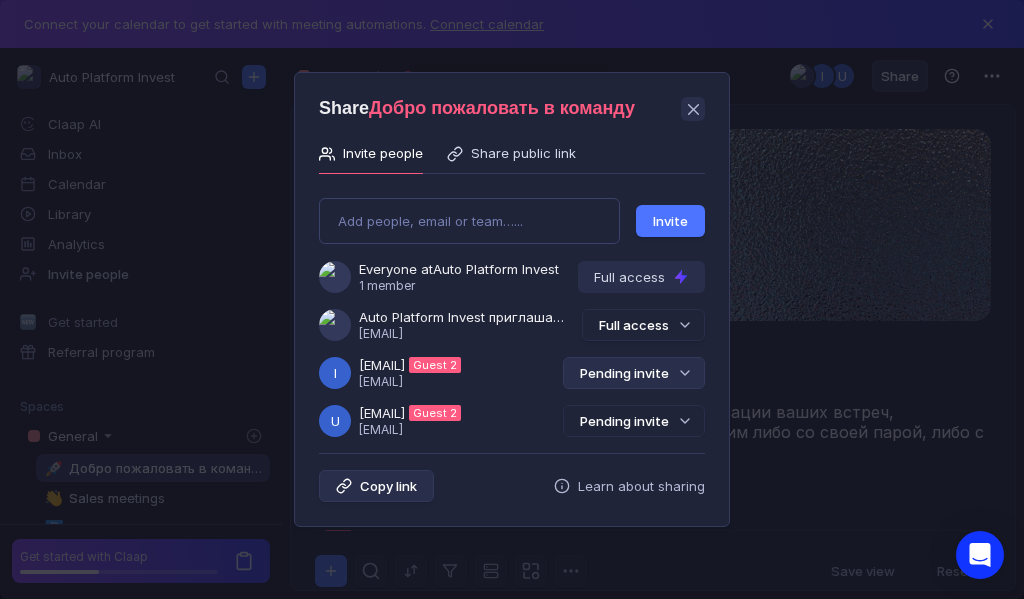 click on "Pending invite" at bounding box center [634, 373] 